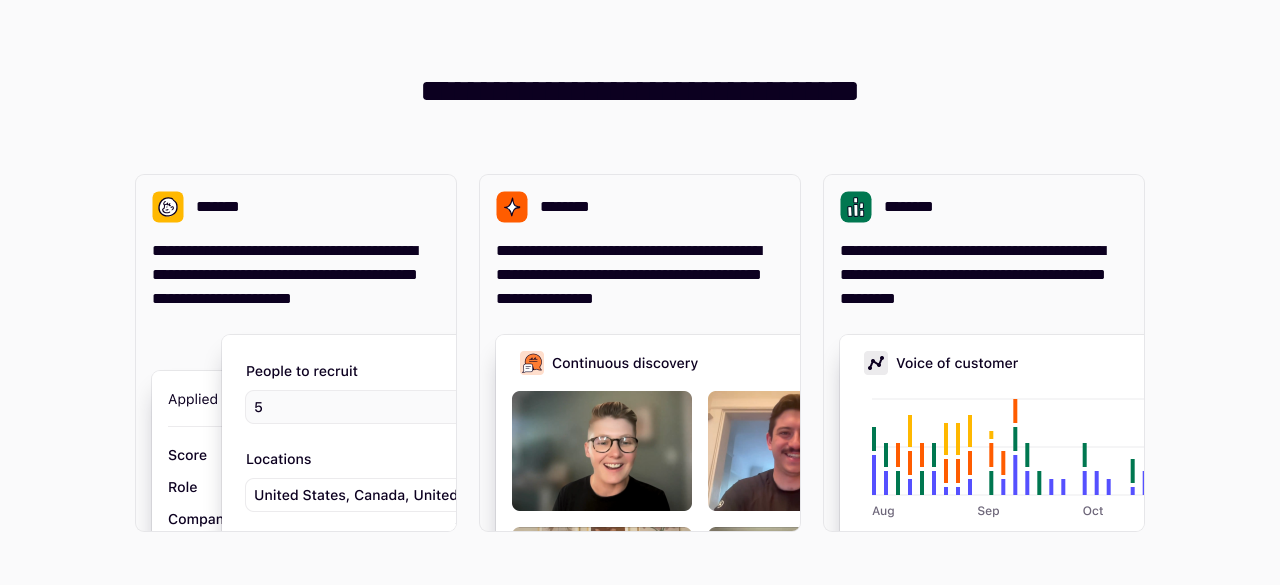 scroll, scrollTop: 0, scrollLeft: 0, axis: both 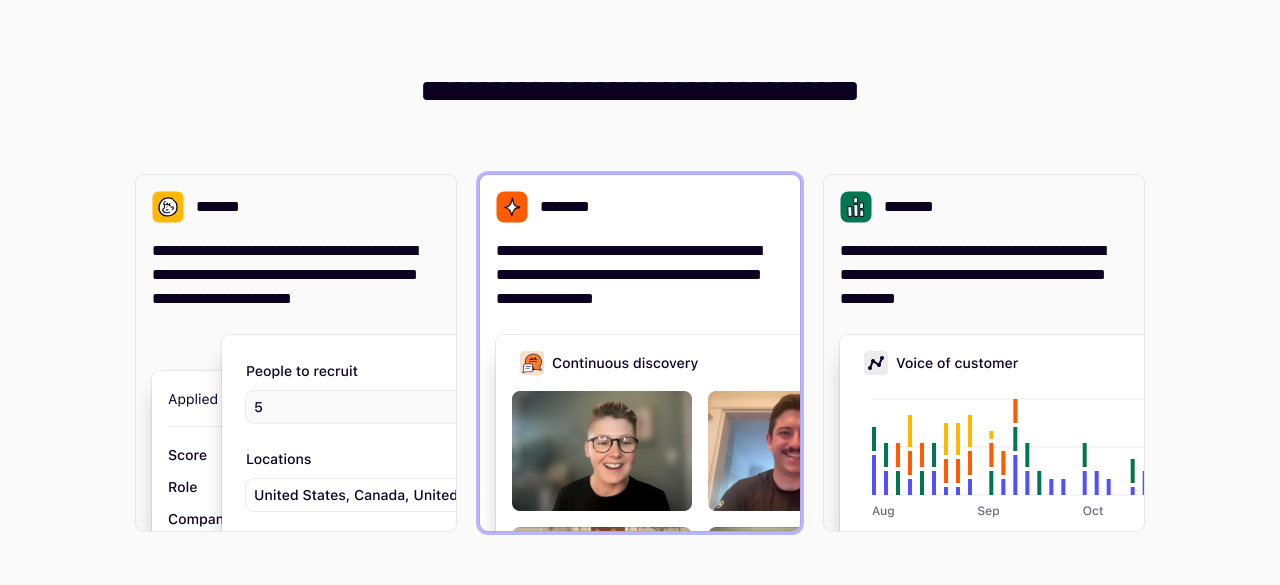 click on "**********" at bounding box center (640, 275) 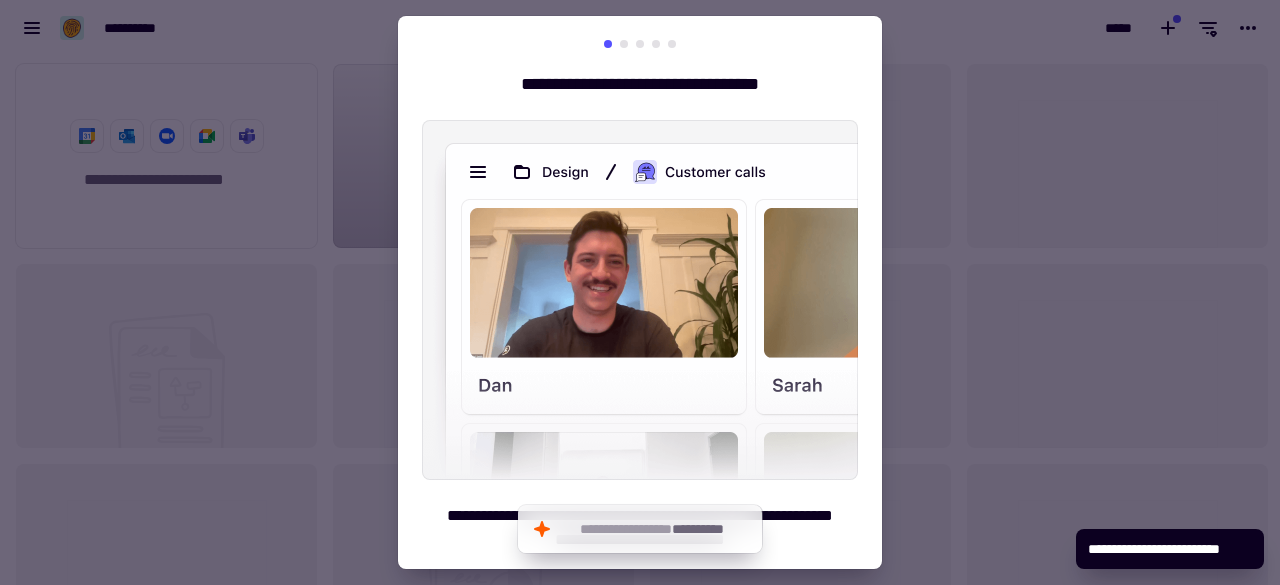 scroll, scrollTop: 16, scrollLeft: 16, axis: both 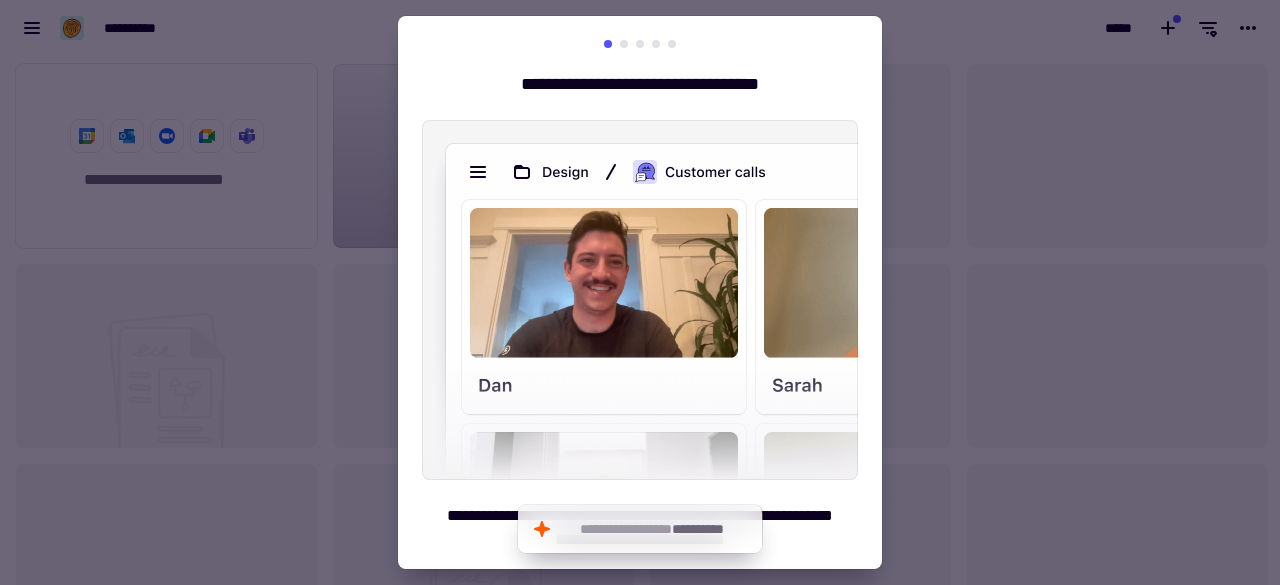 click at bounding box center [640, 292] 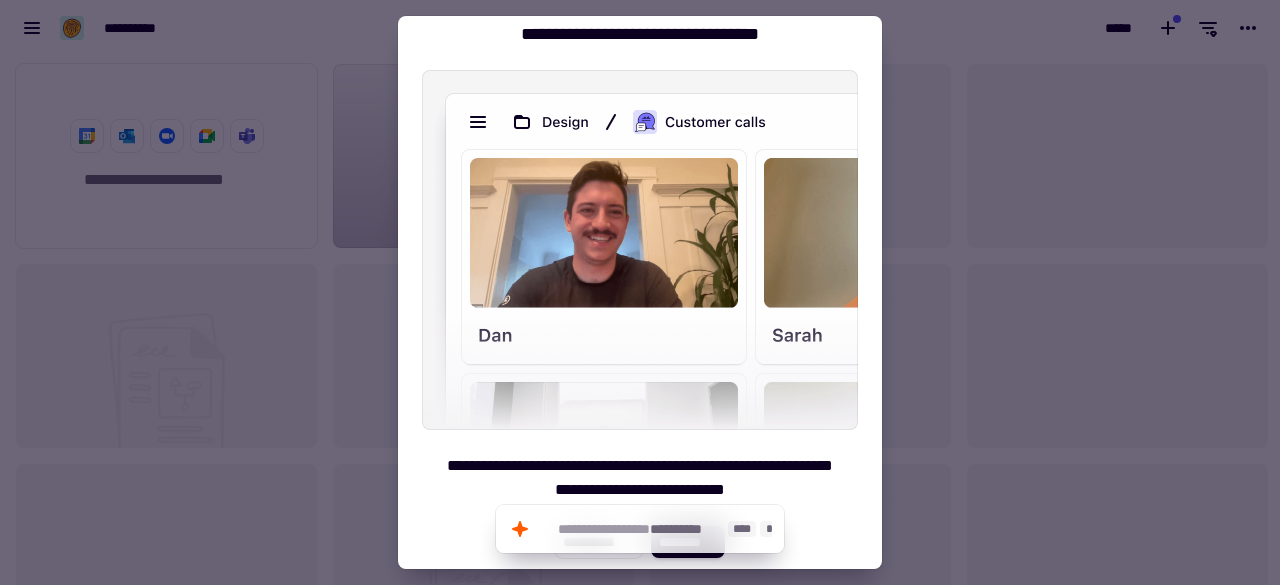 click on "**********" 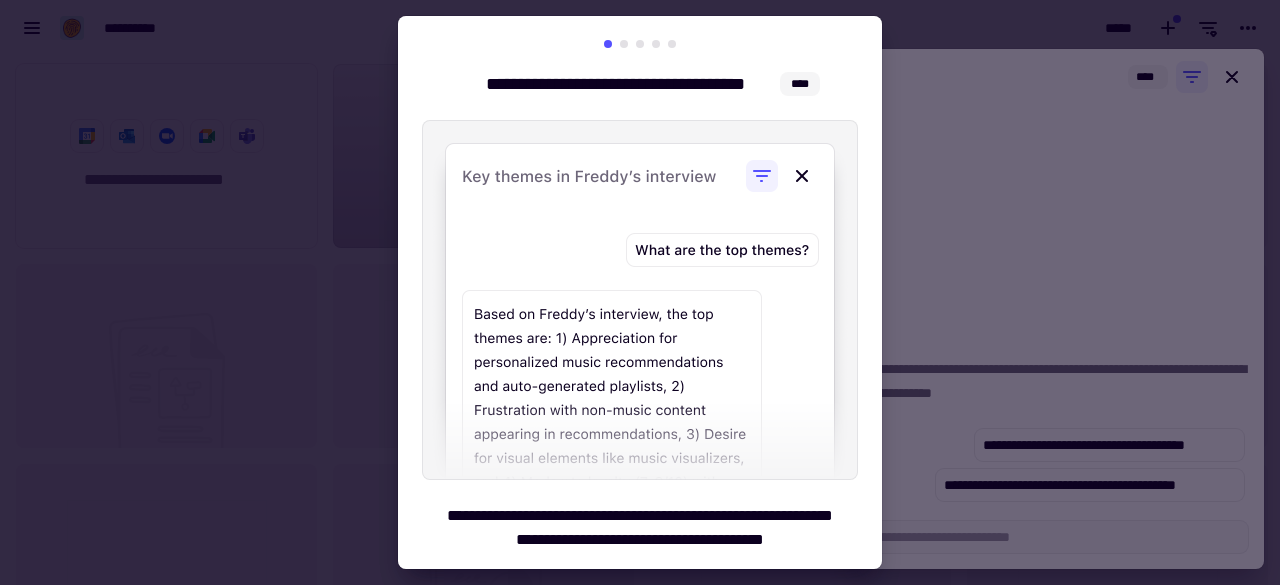 click at bounding box center [640, 292] 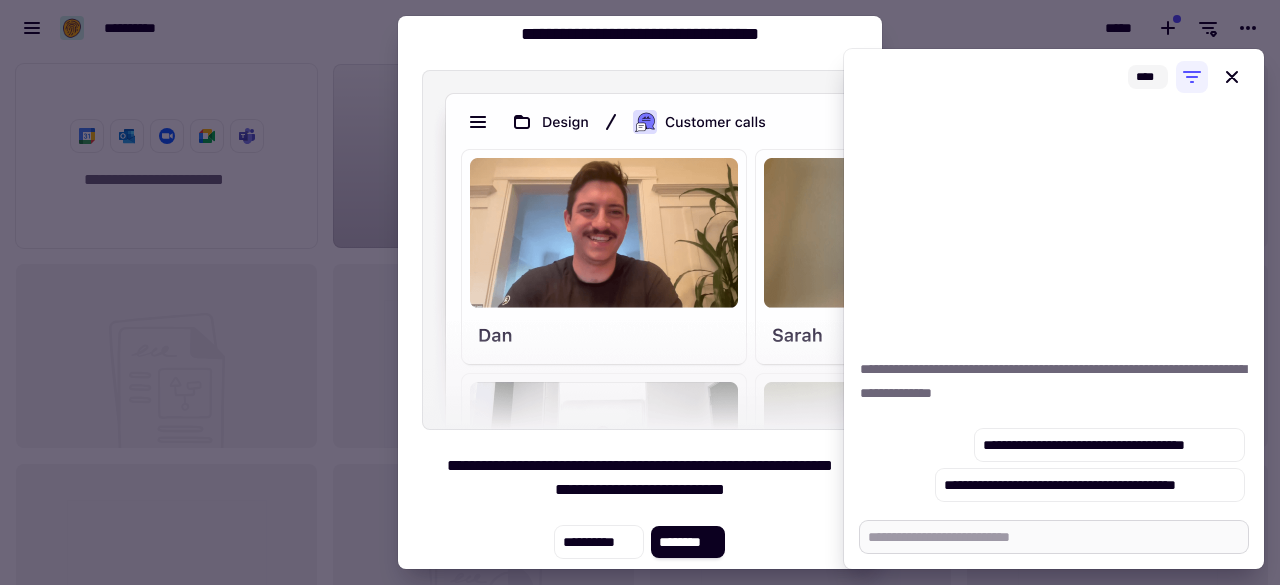 click at bounding box center (1054, 537) 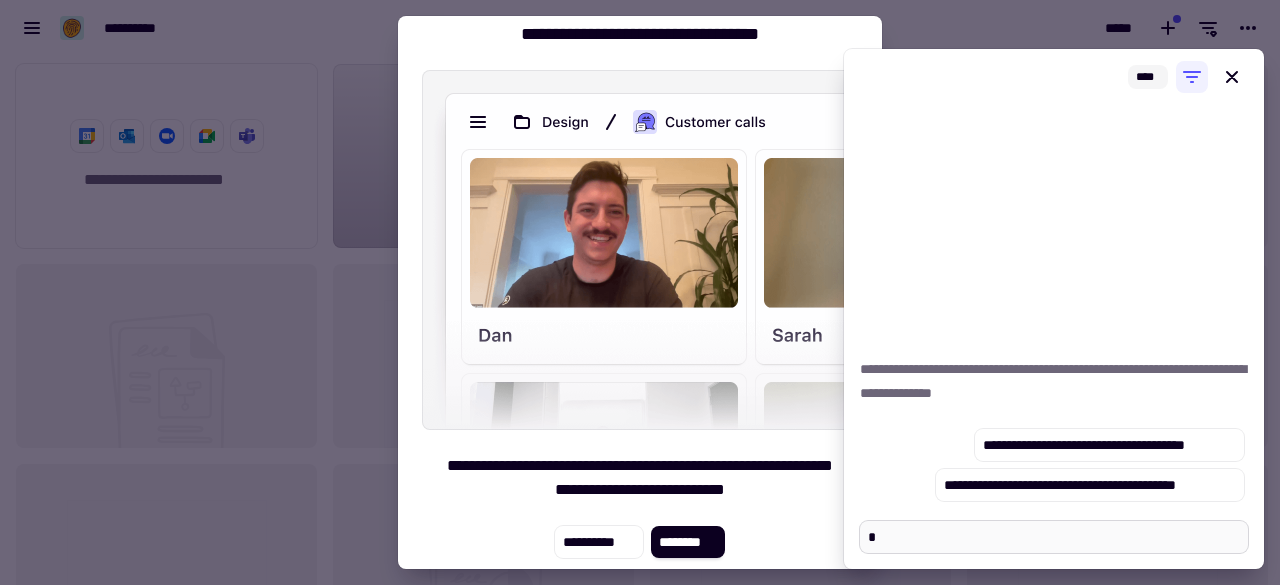 type on "*" 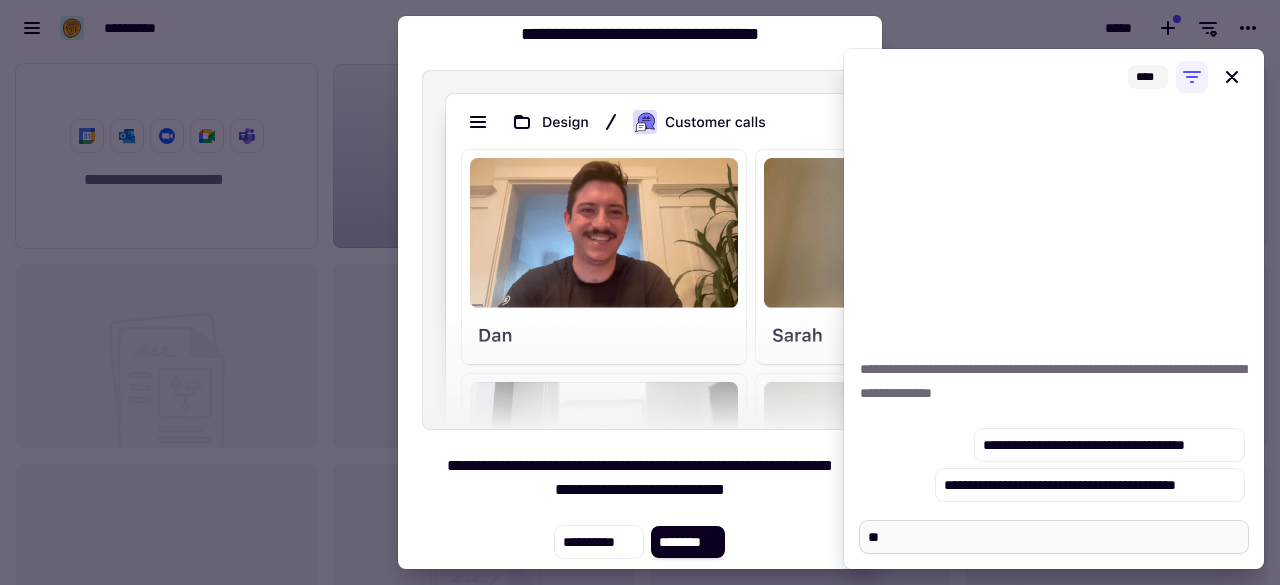 type on "*" 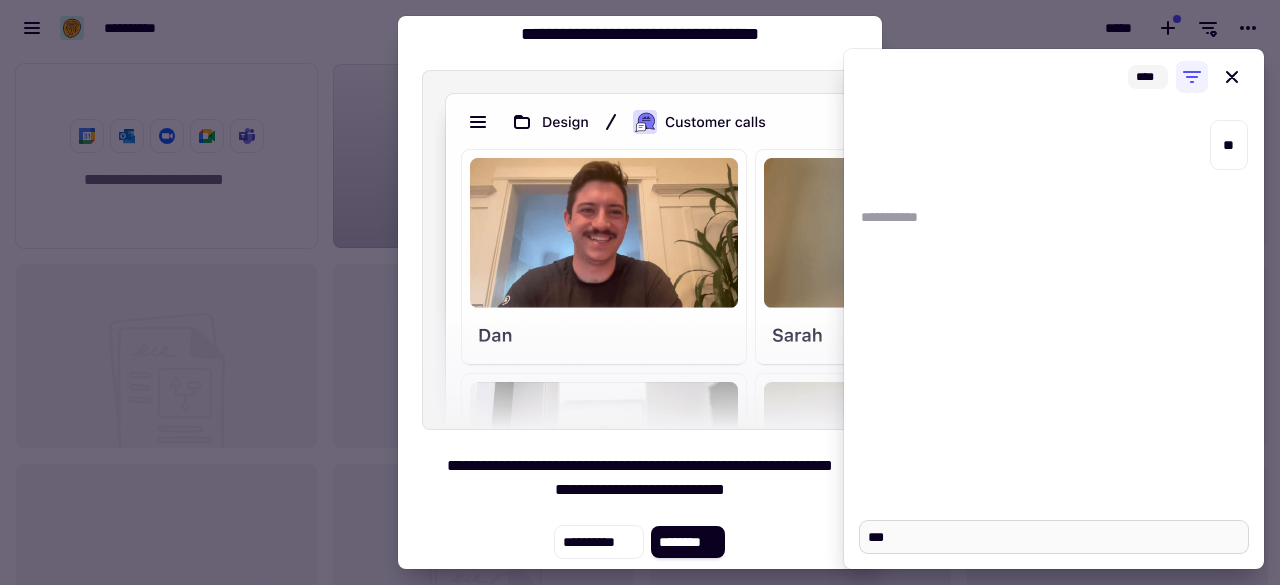type on "*" 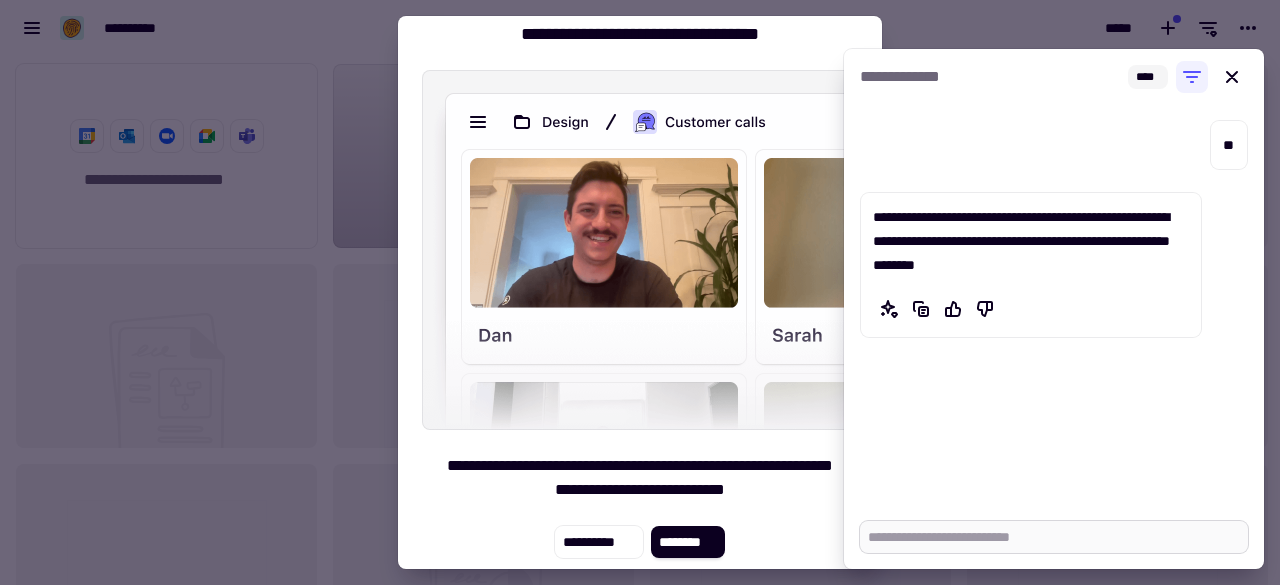 type on "*" 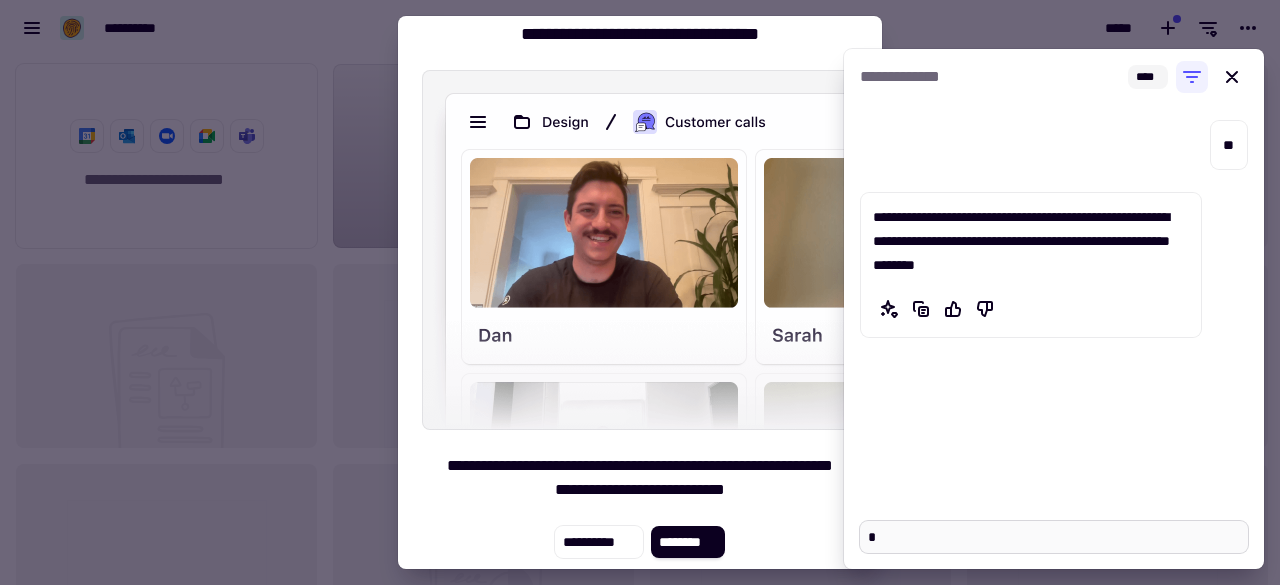 type on "*" 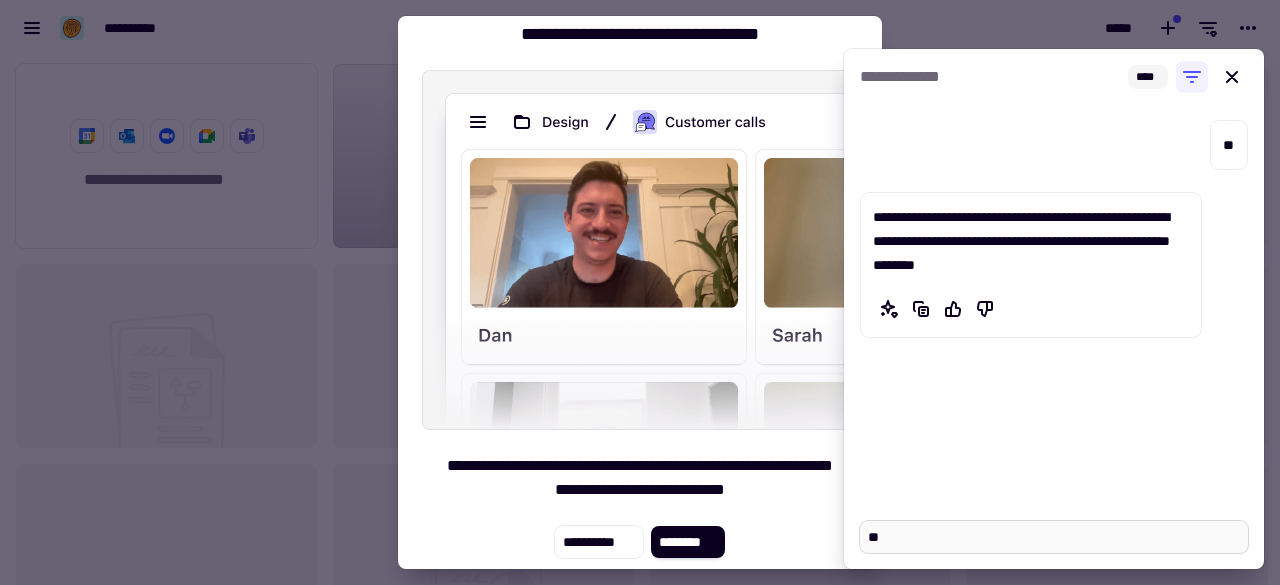 type on "*" 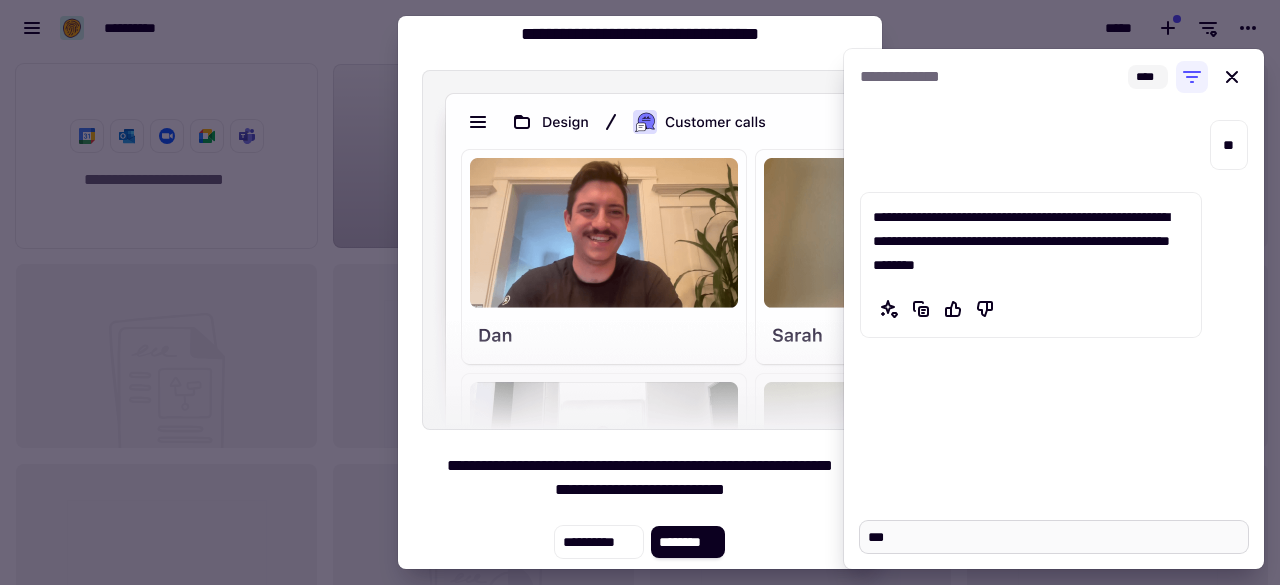 type on "*" 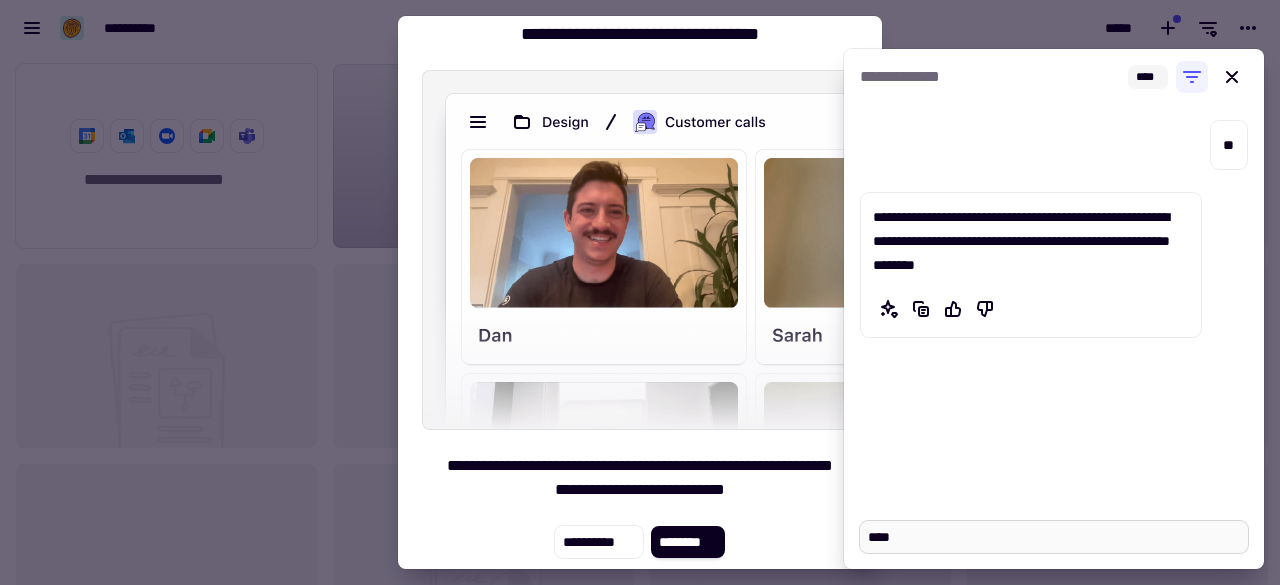 type on "*****" 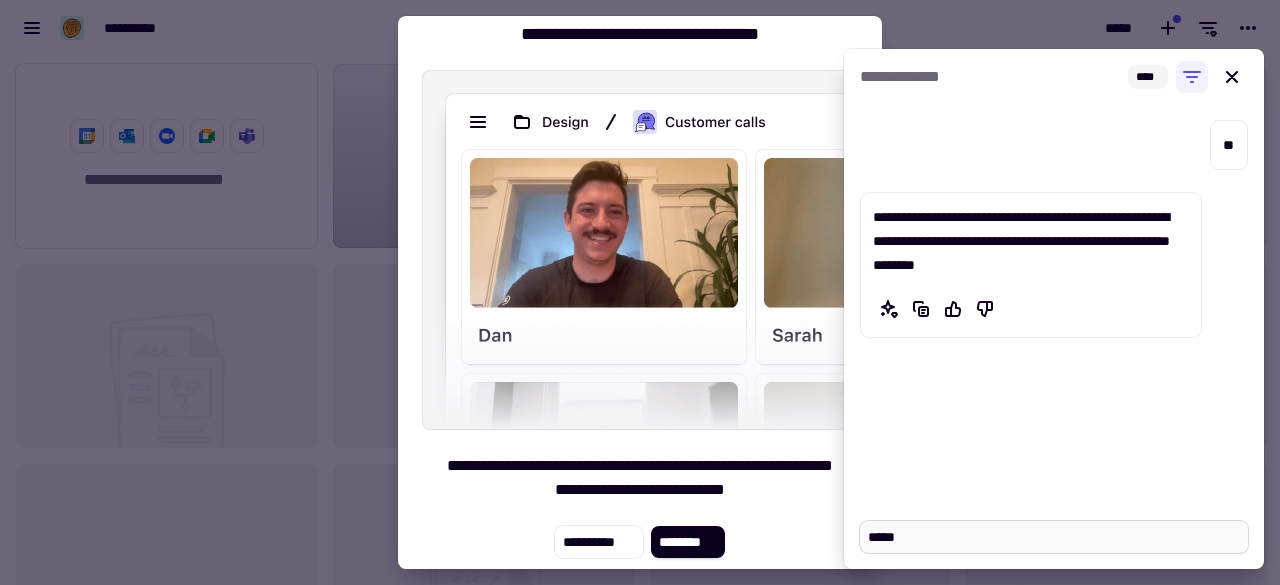 type on "*" 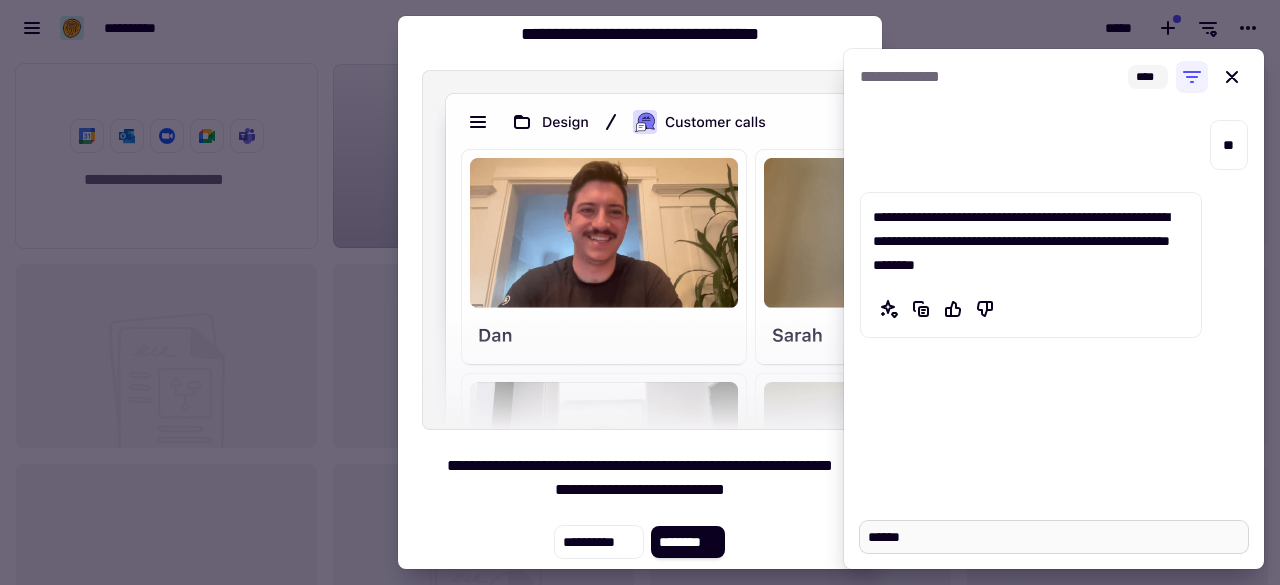 type on "*" 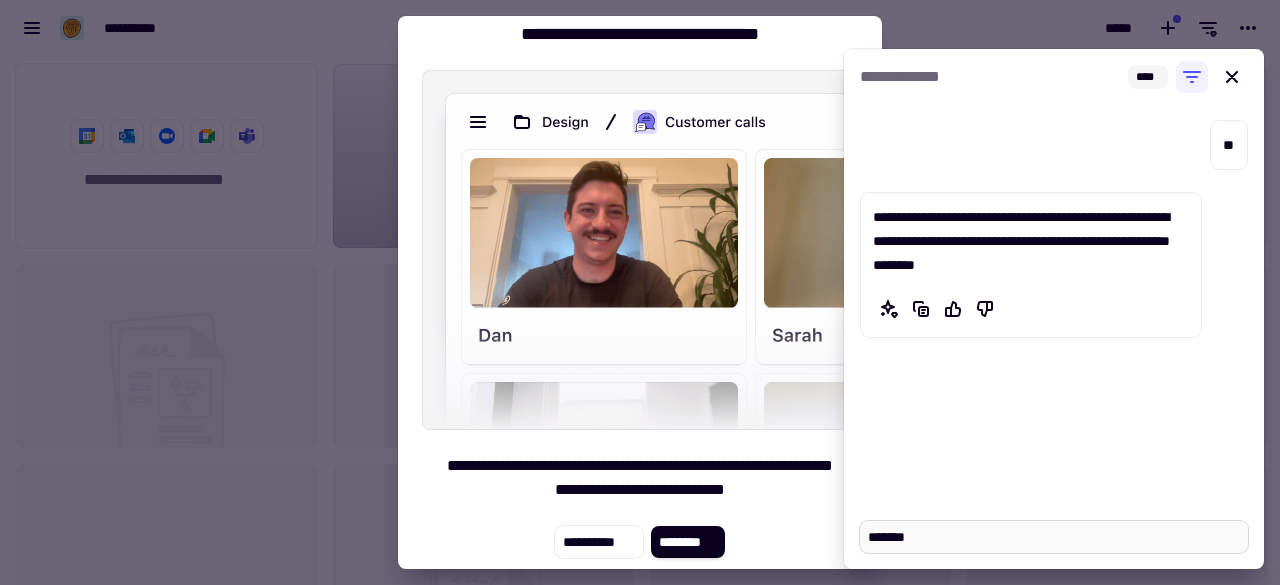 type on "*" 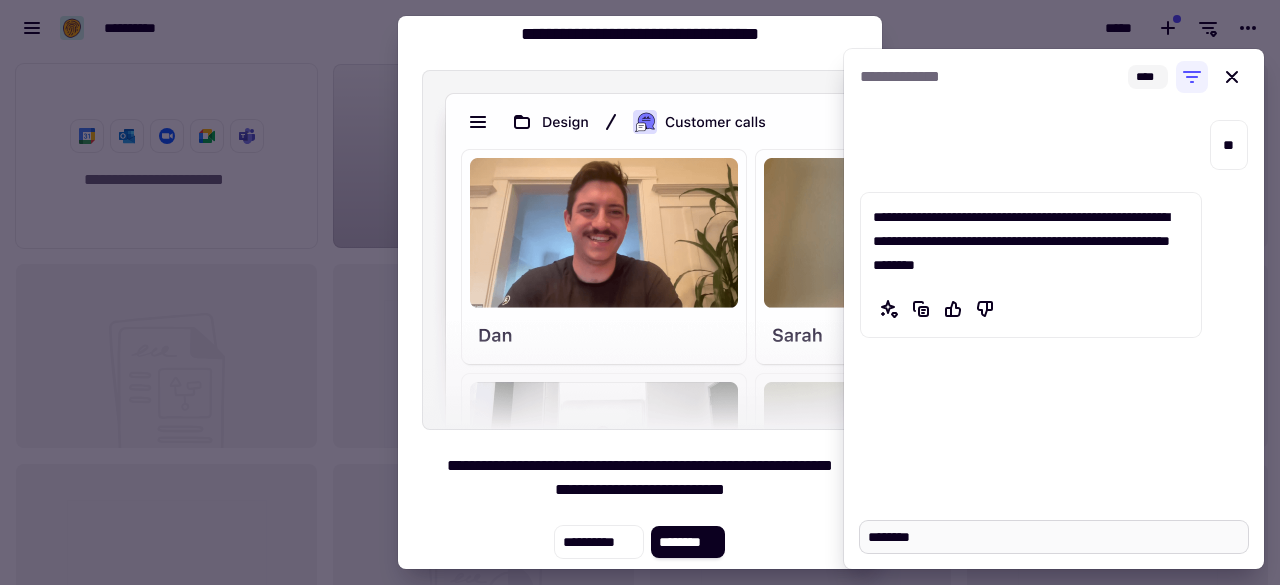 type on "*" 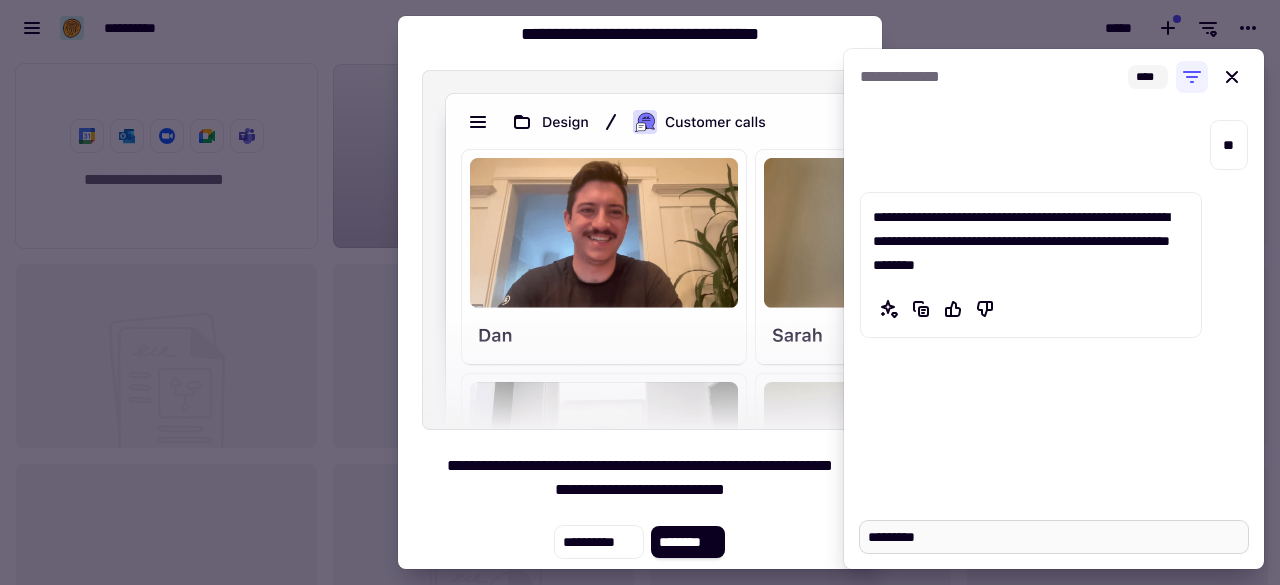 type on "*" 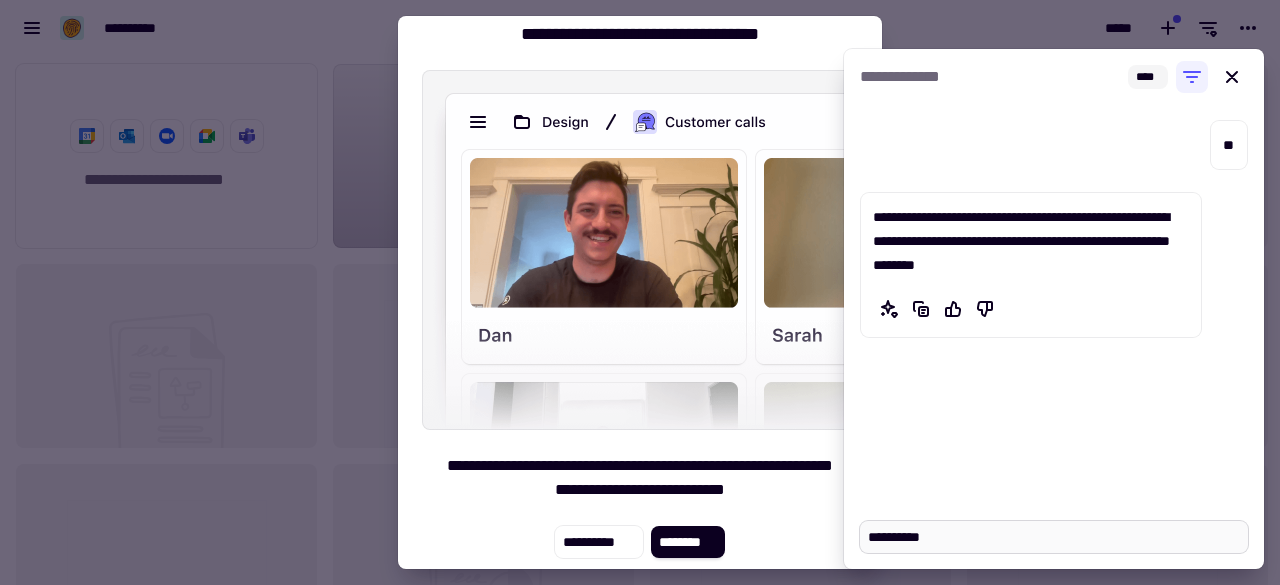 type on "*" 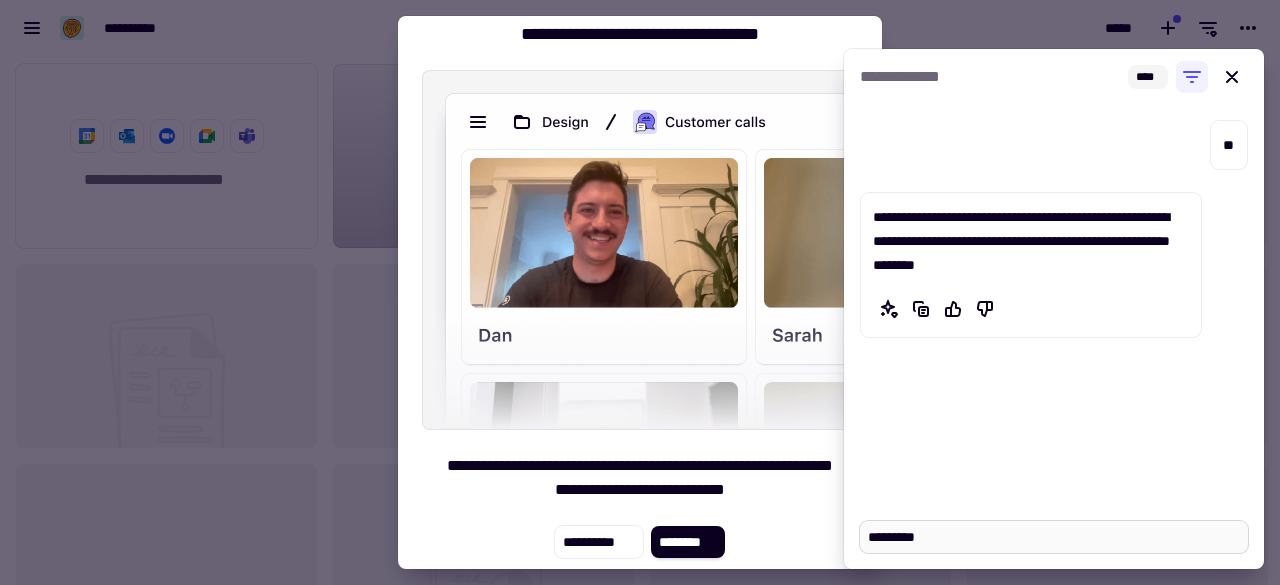 type on "*" 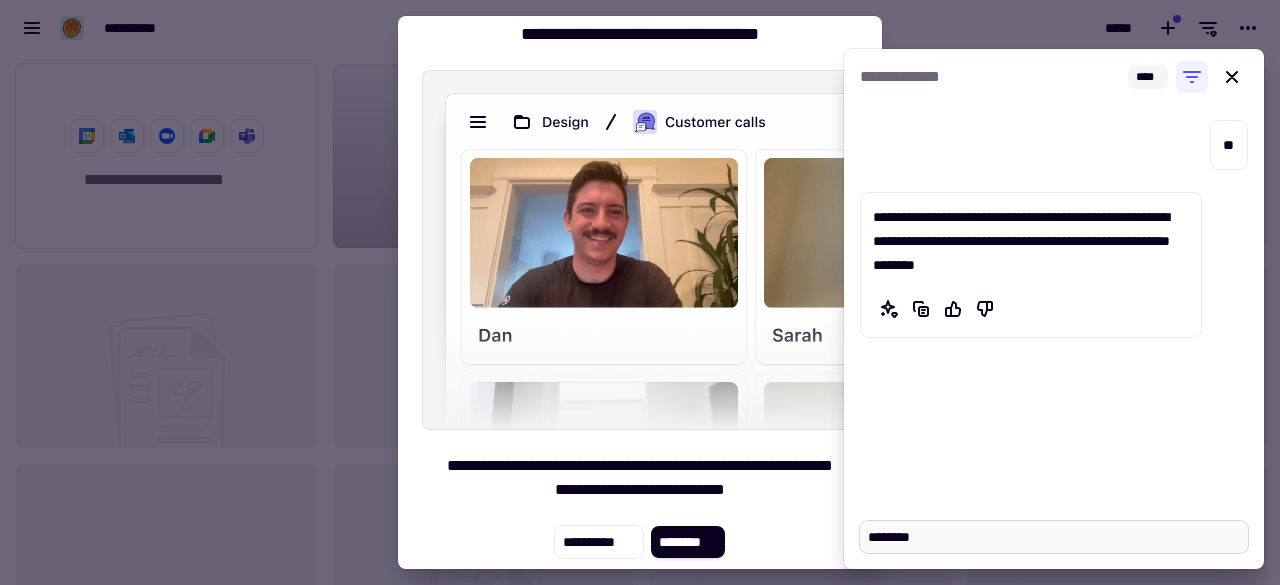 type on "*" 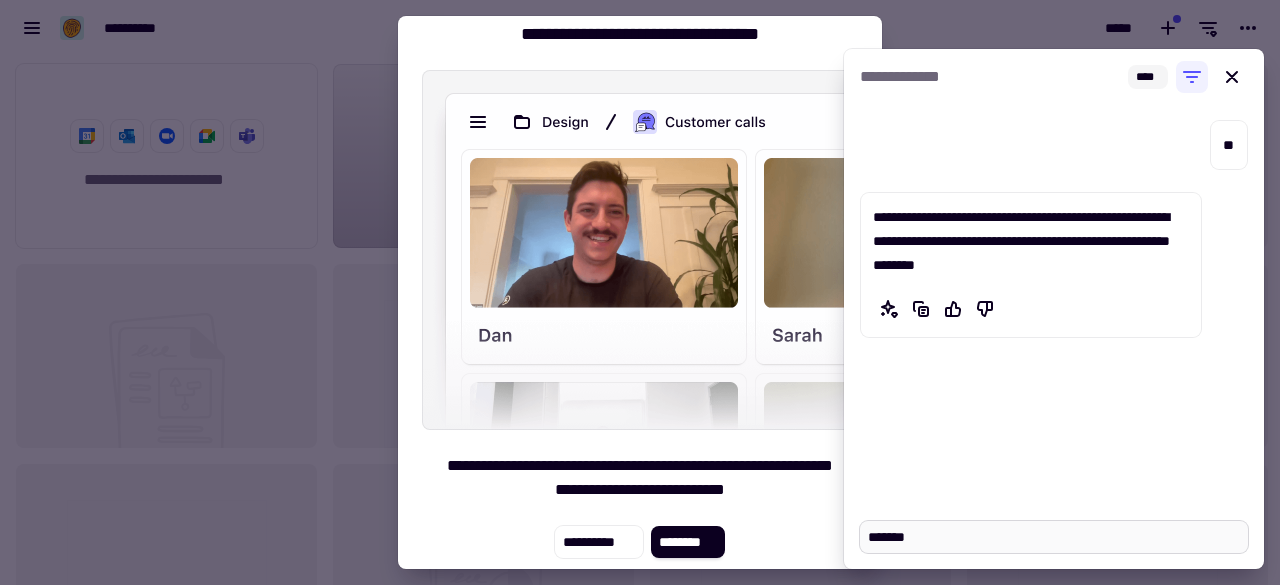 type on "*" 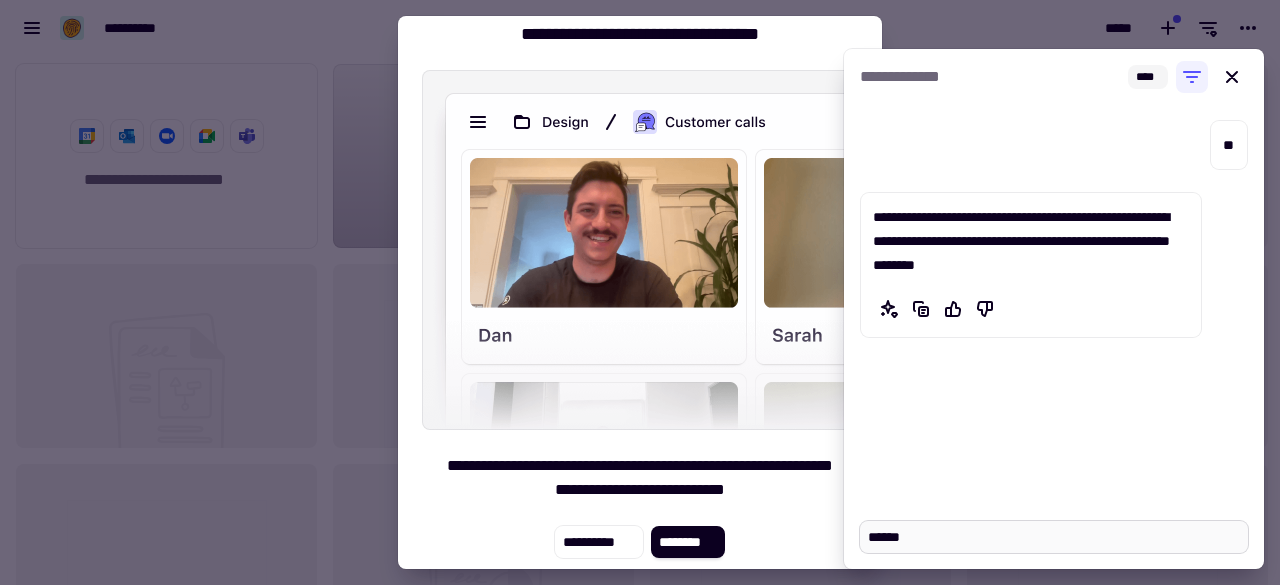 type on "*" 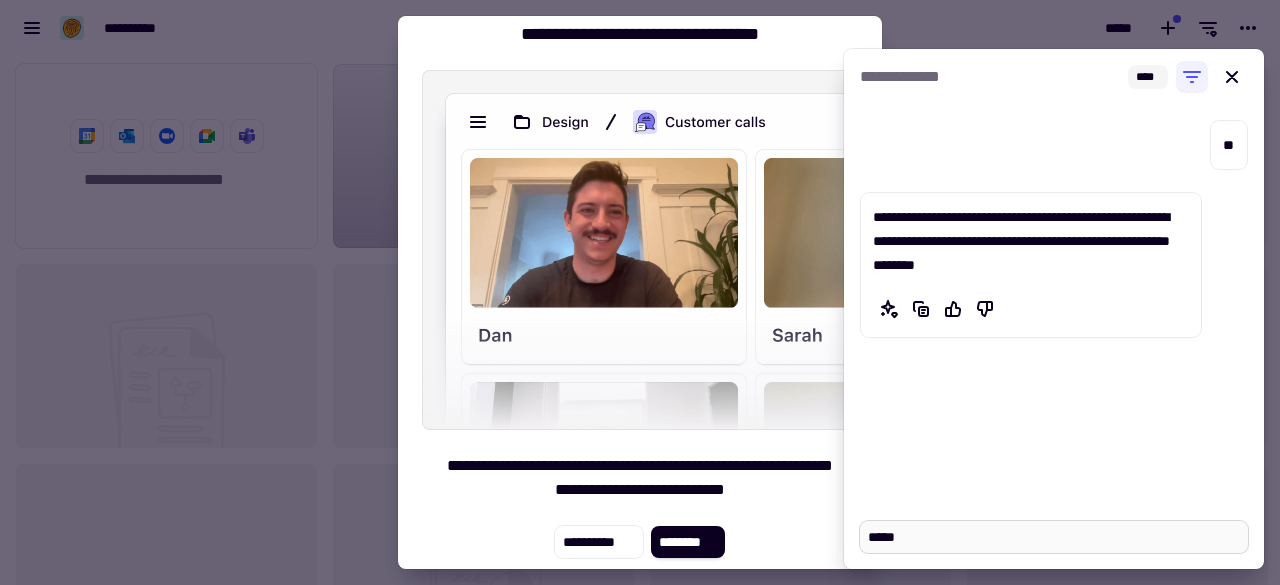 type on "*" 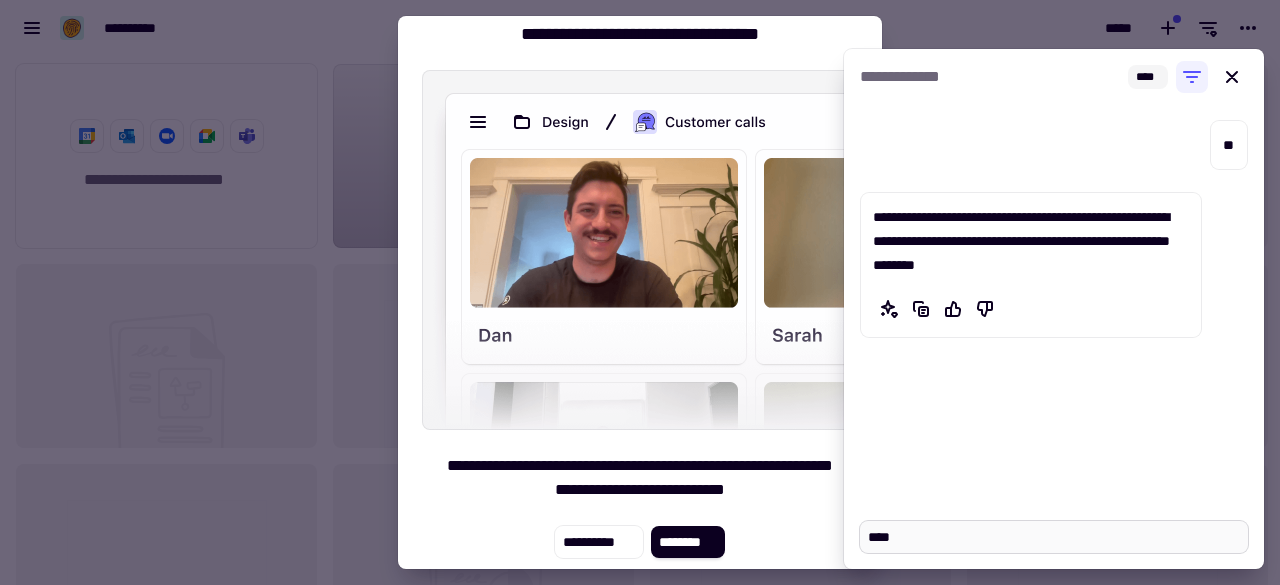 type on "*" 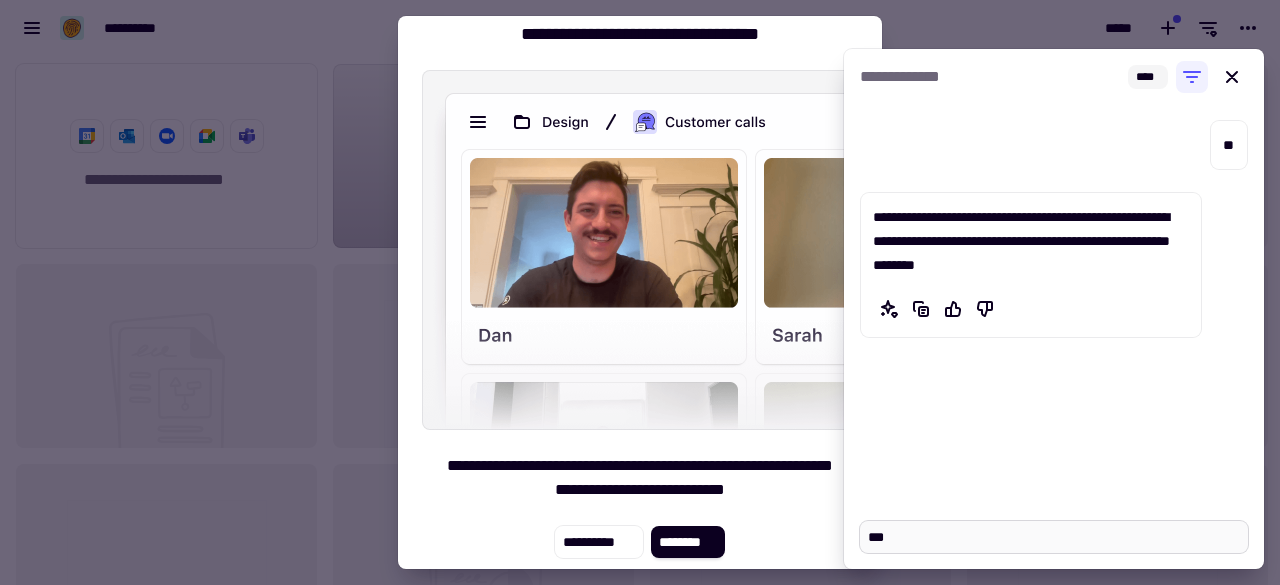 type on "*" 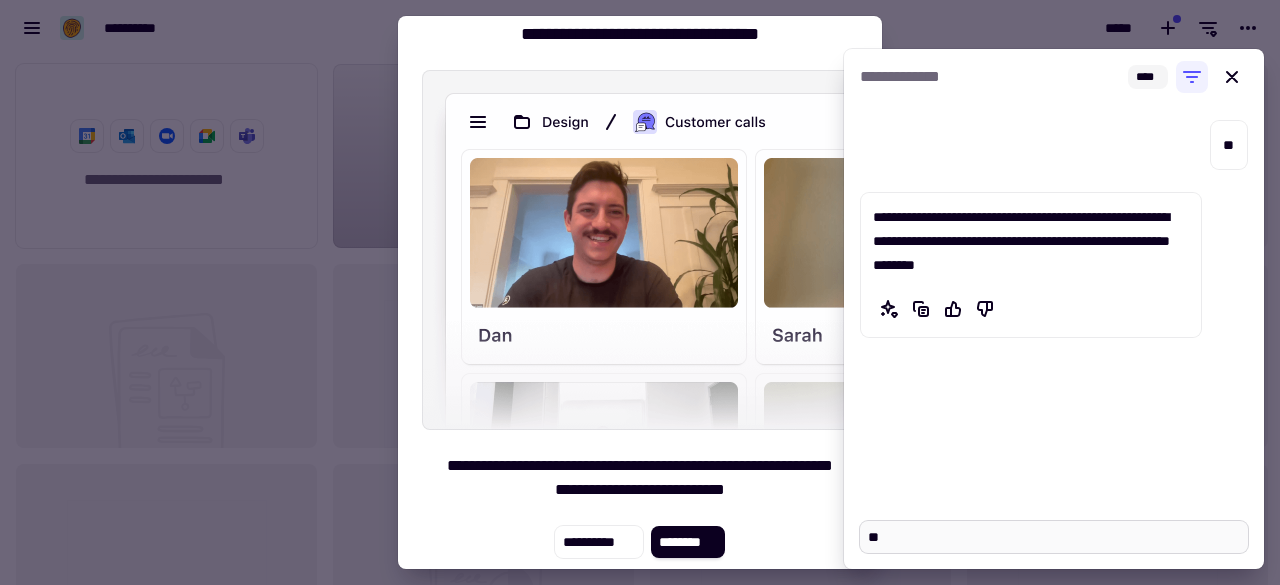 type on "*" 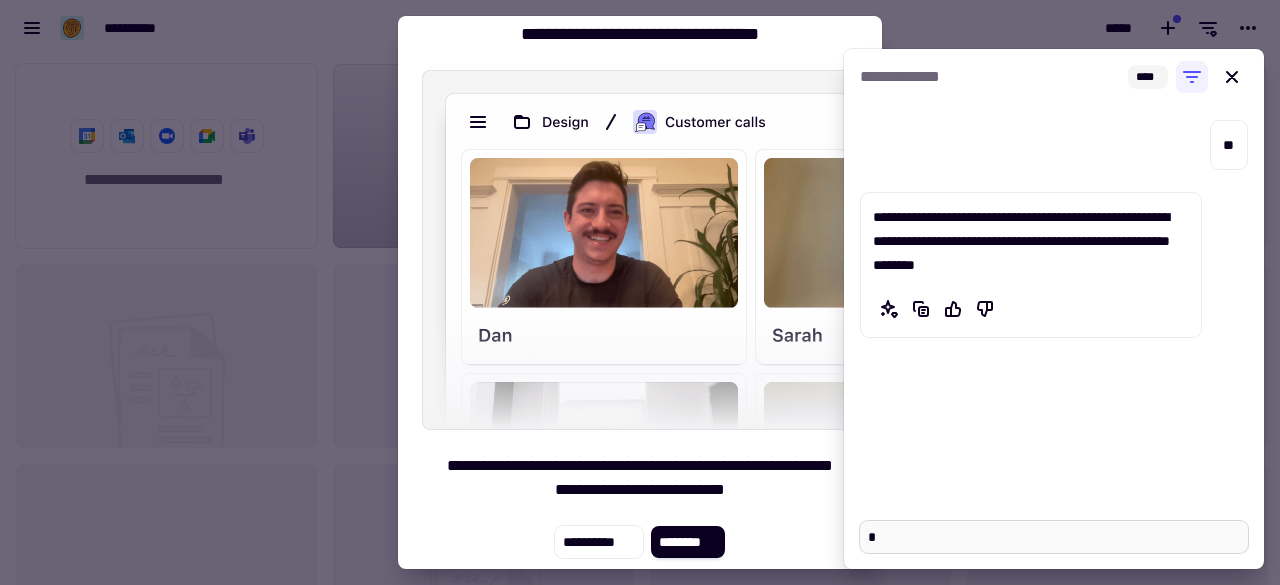 type on "*" 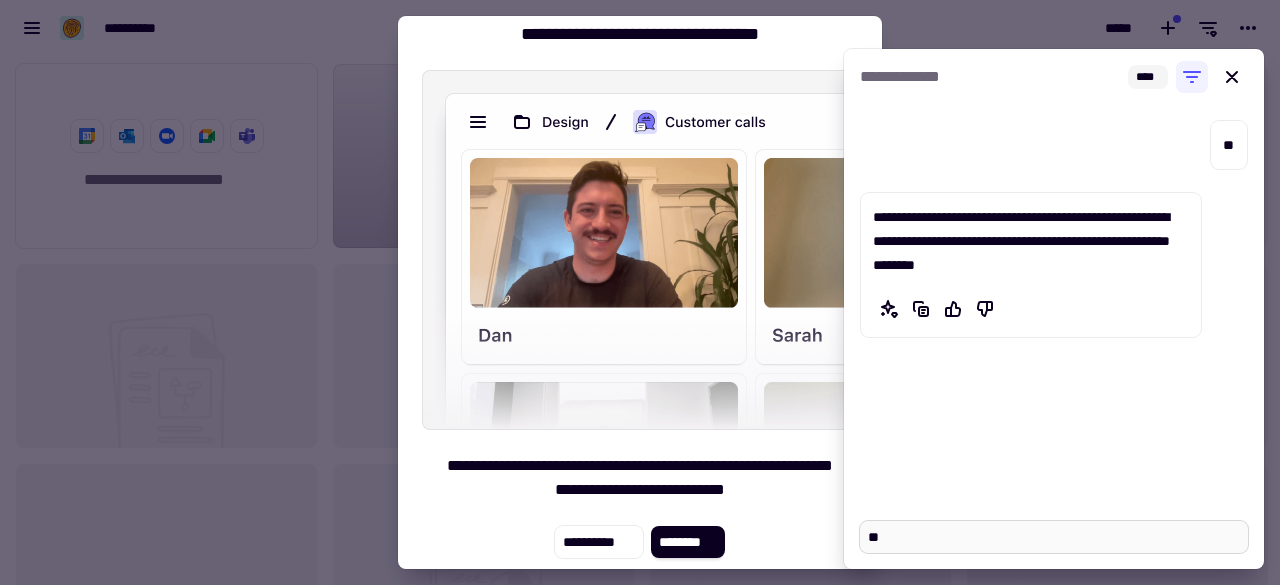 type on "*" 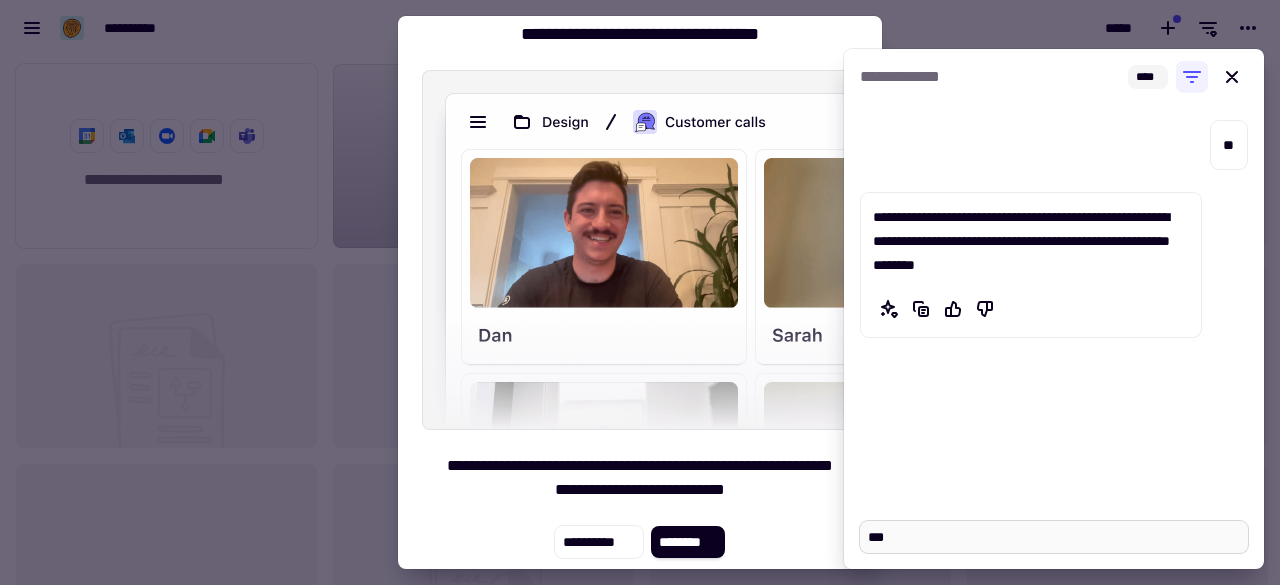 type on "*" 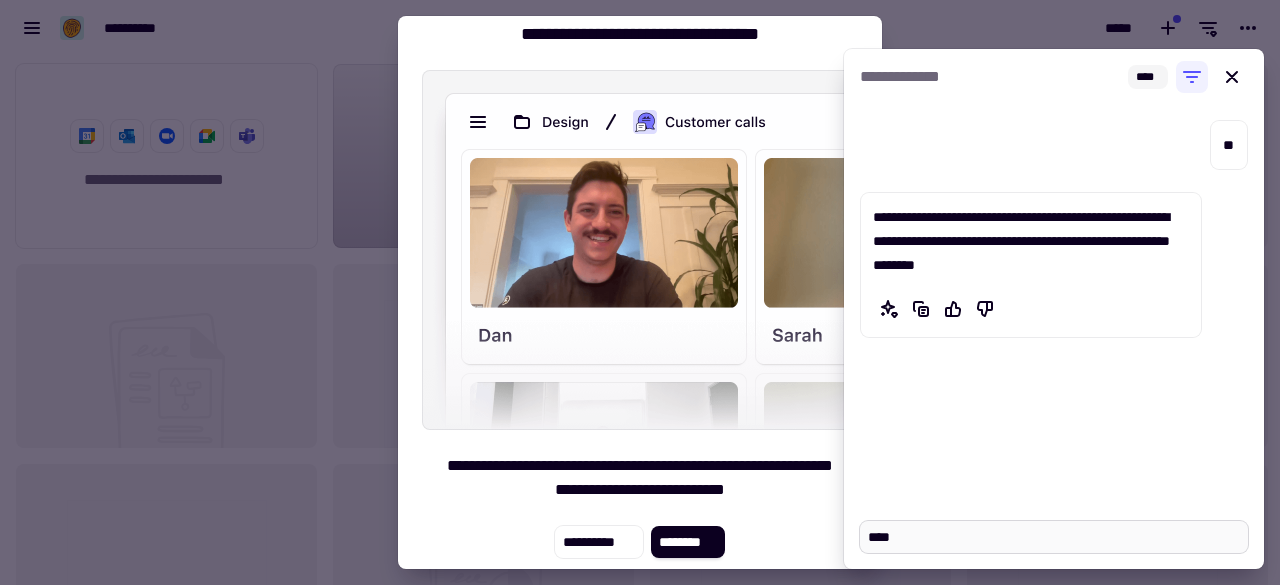type on "*" 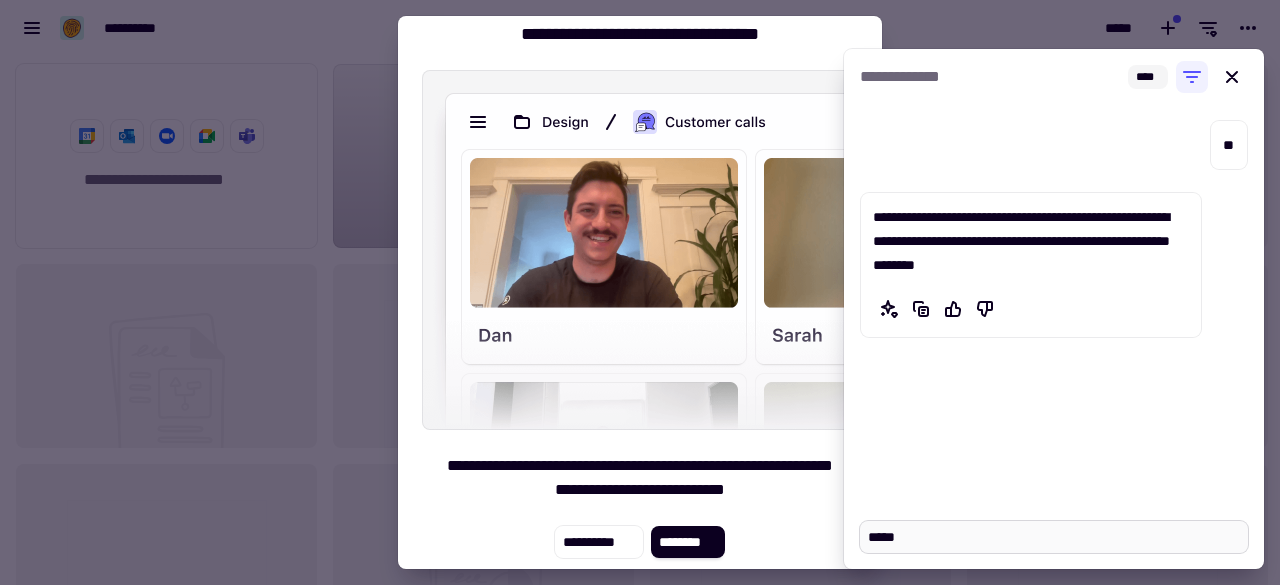 type on "*" 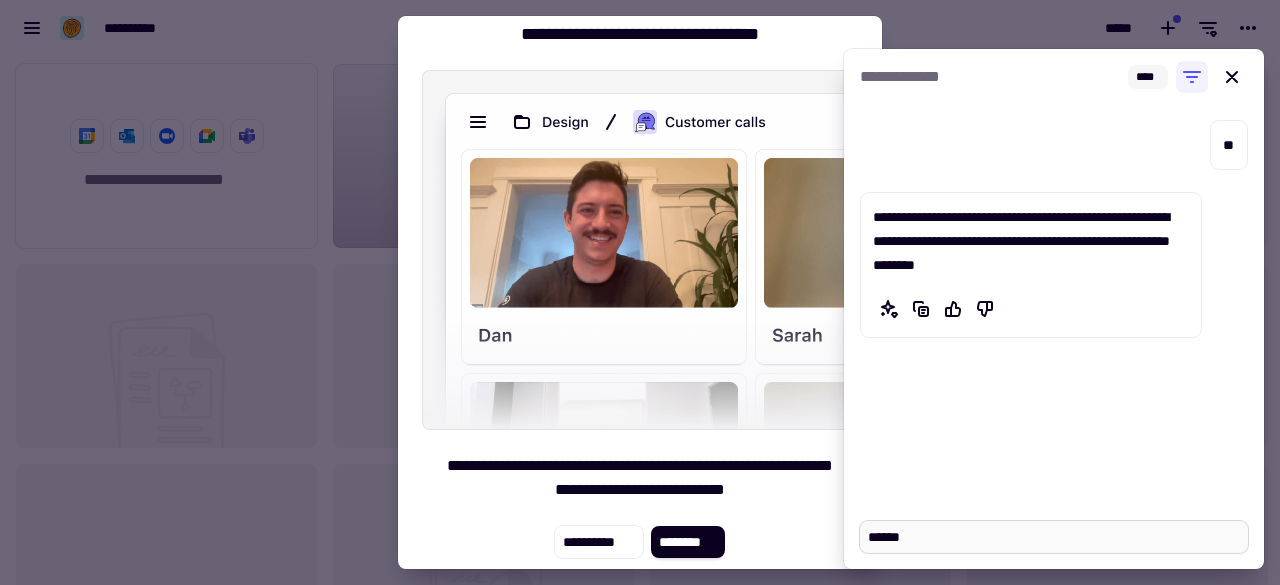 type on "*" 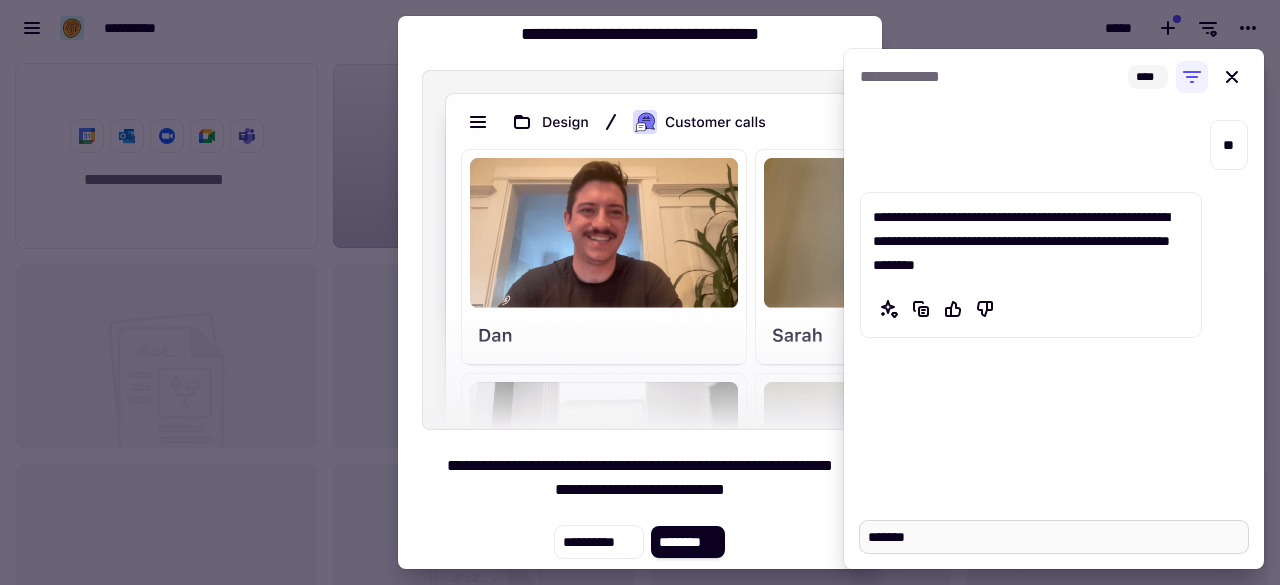 type on "*" 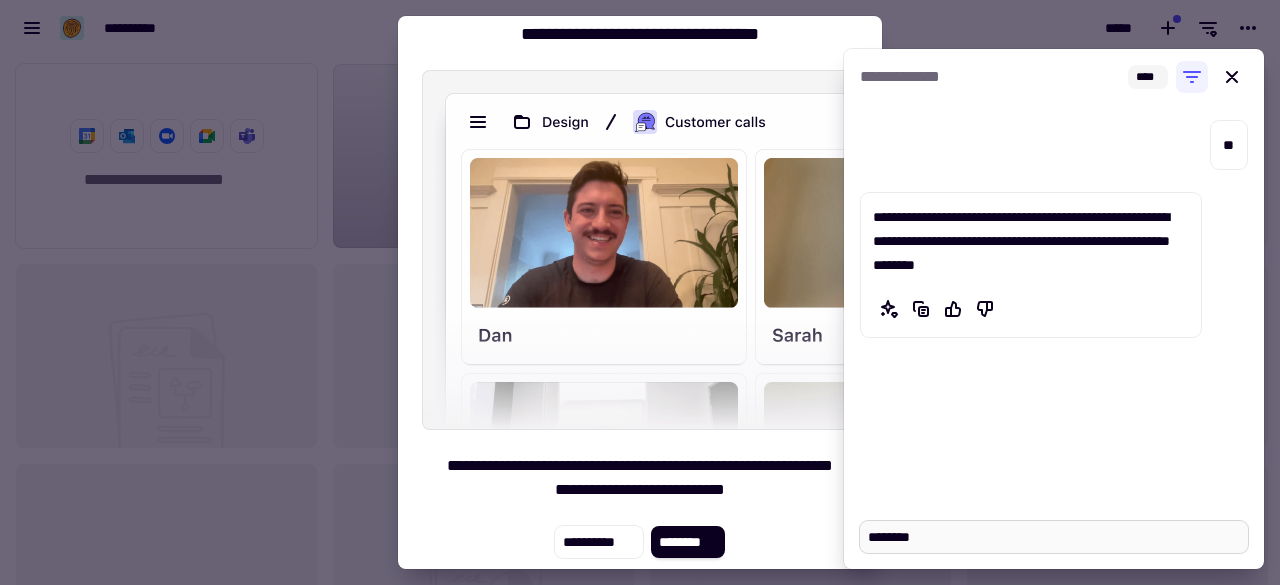 type on "*" 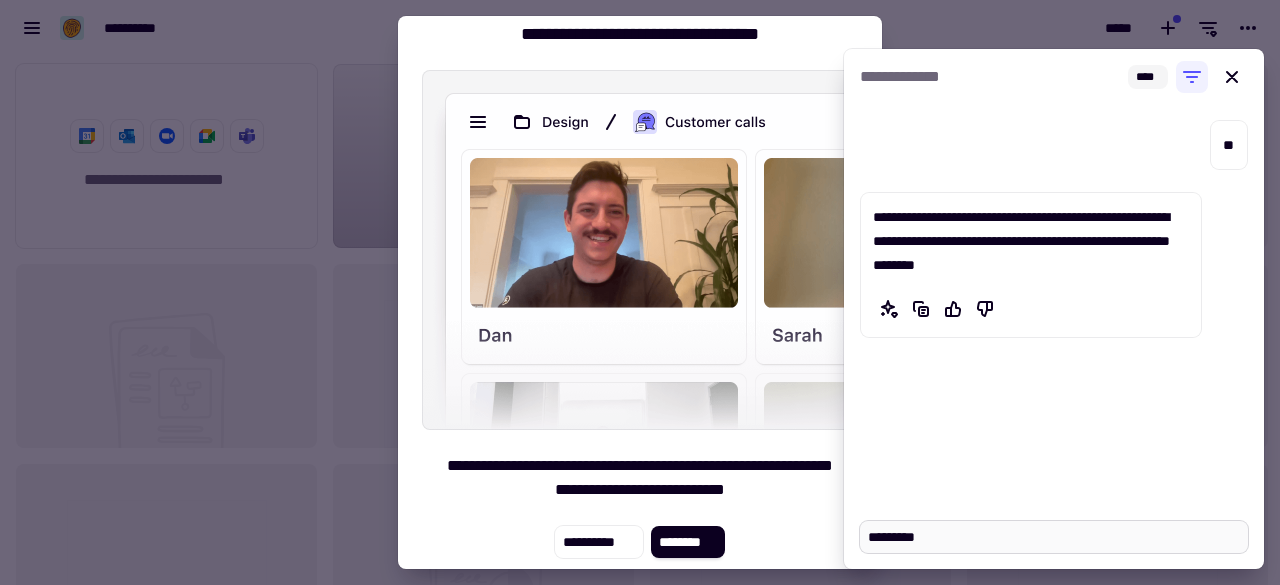 type on "*" 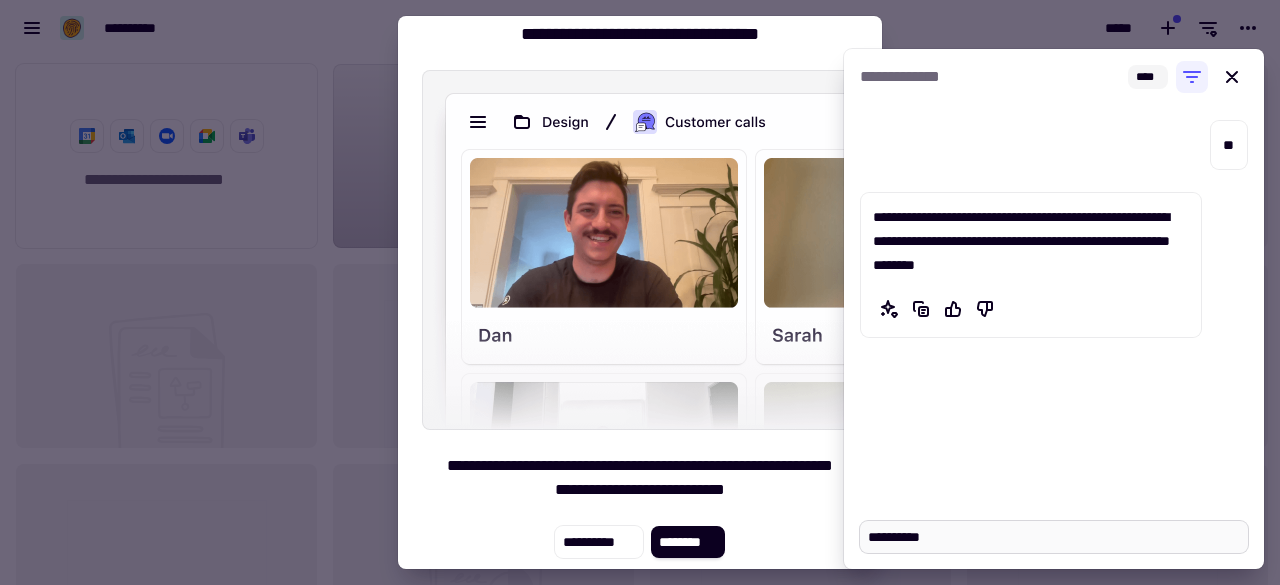 type on "*" 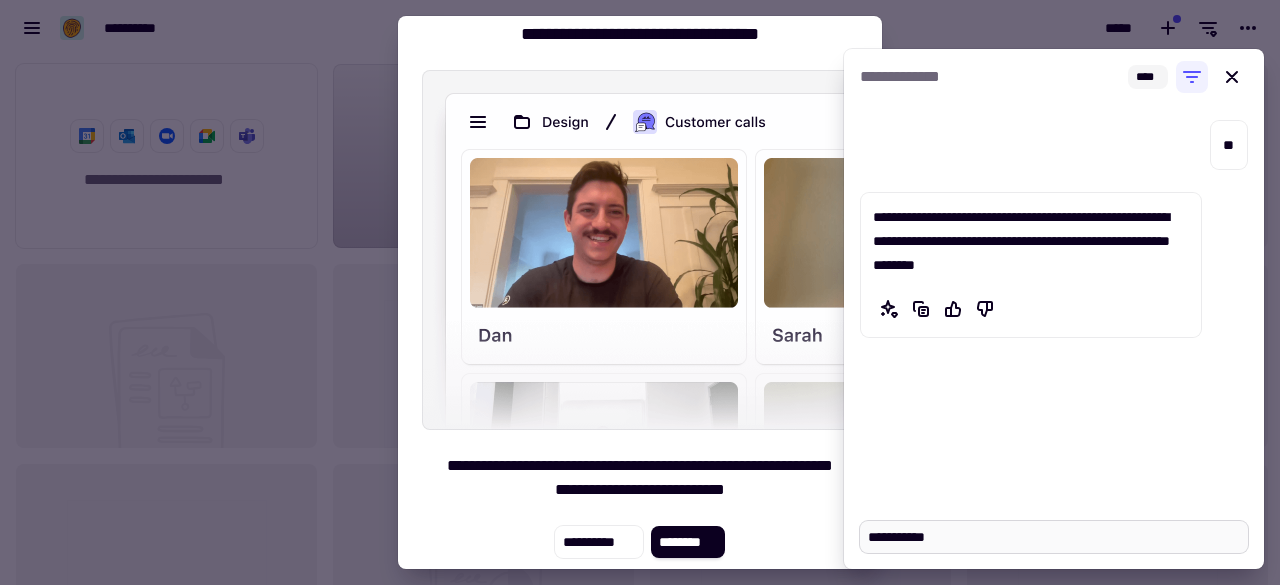type on "*" 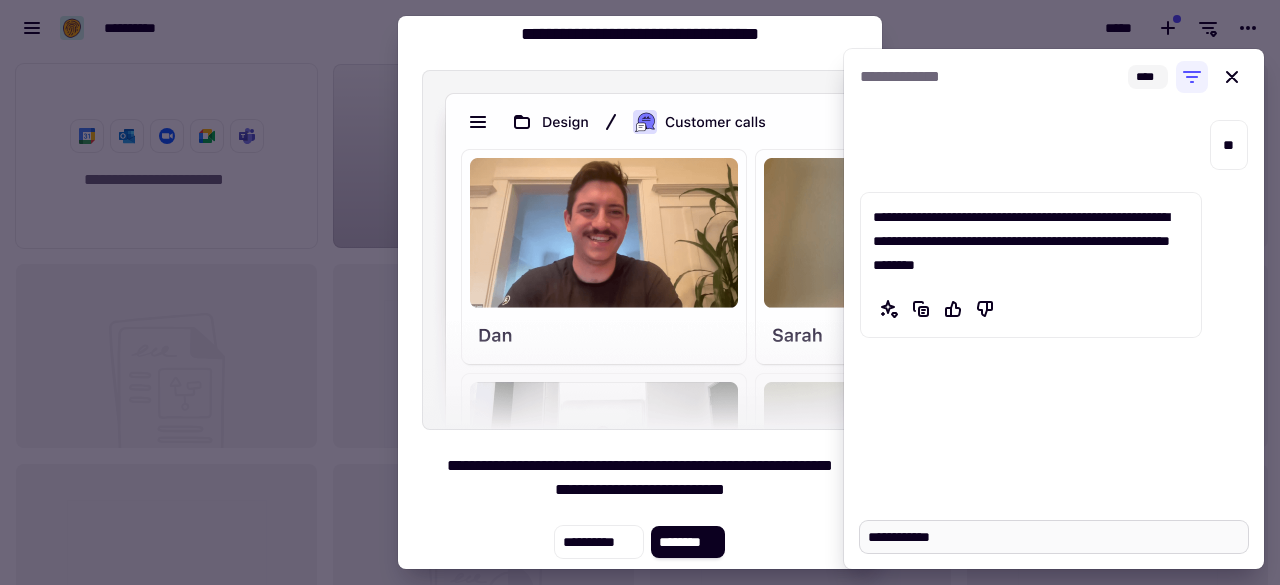 type on "**********" 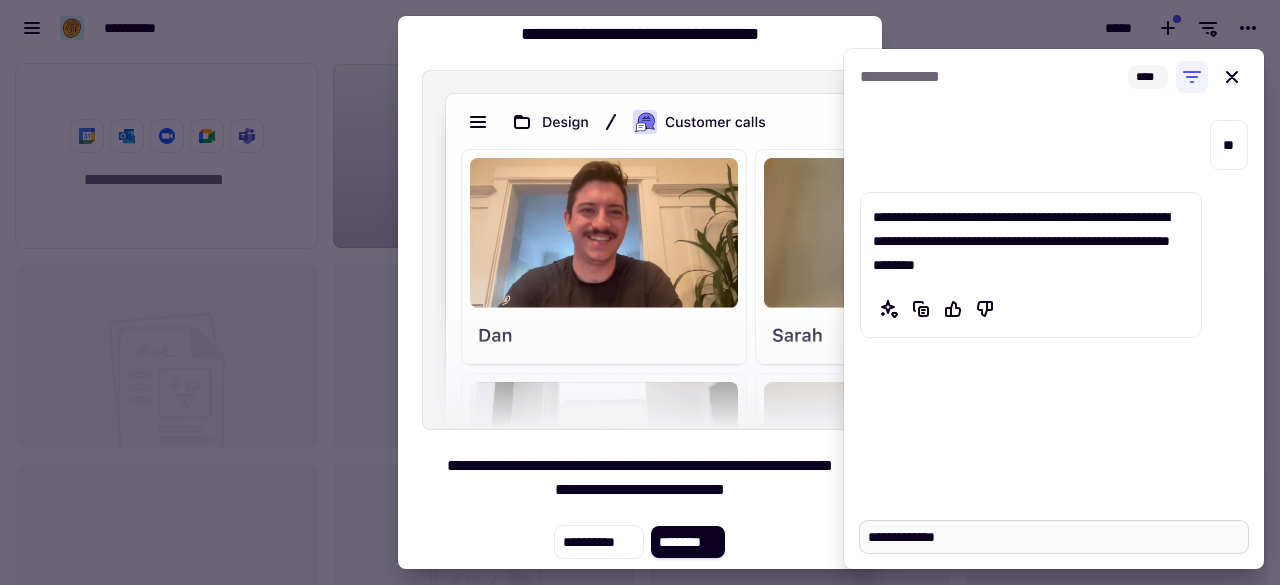 type on "*" 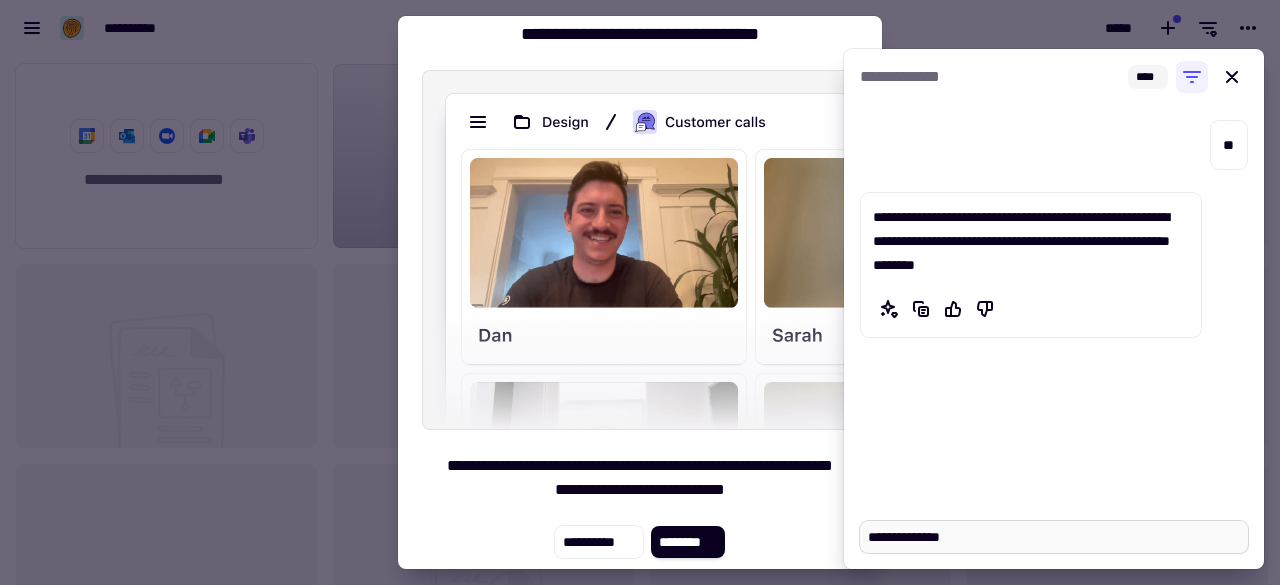 type on "*" 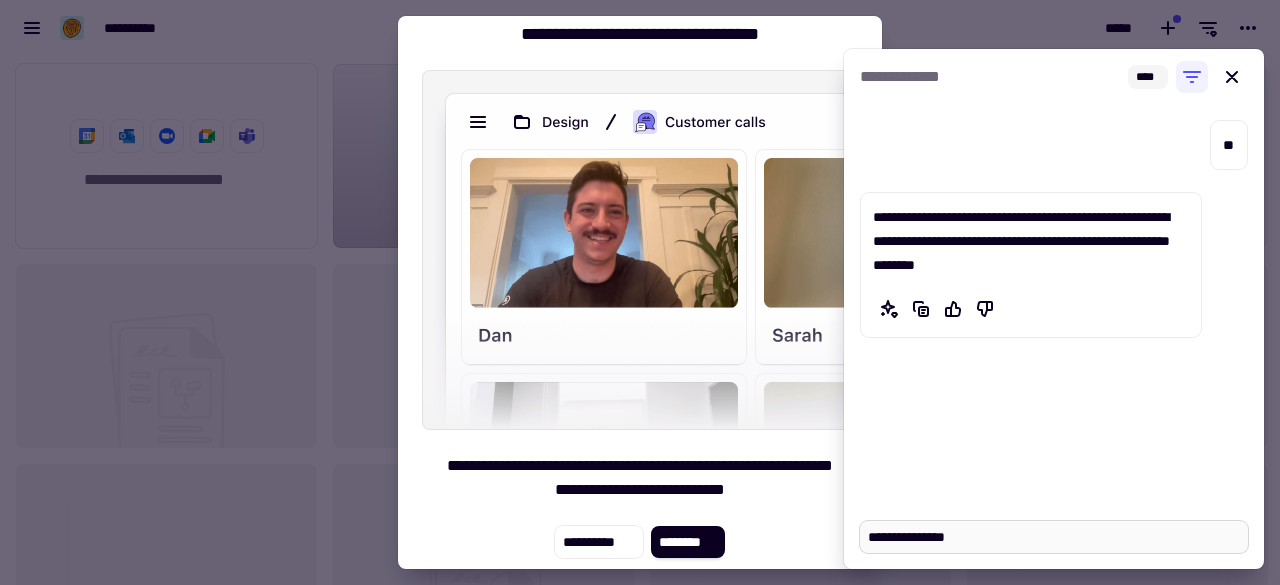 type on "*" 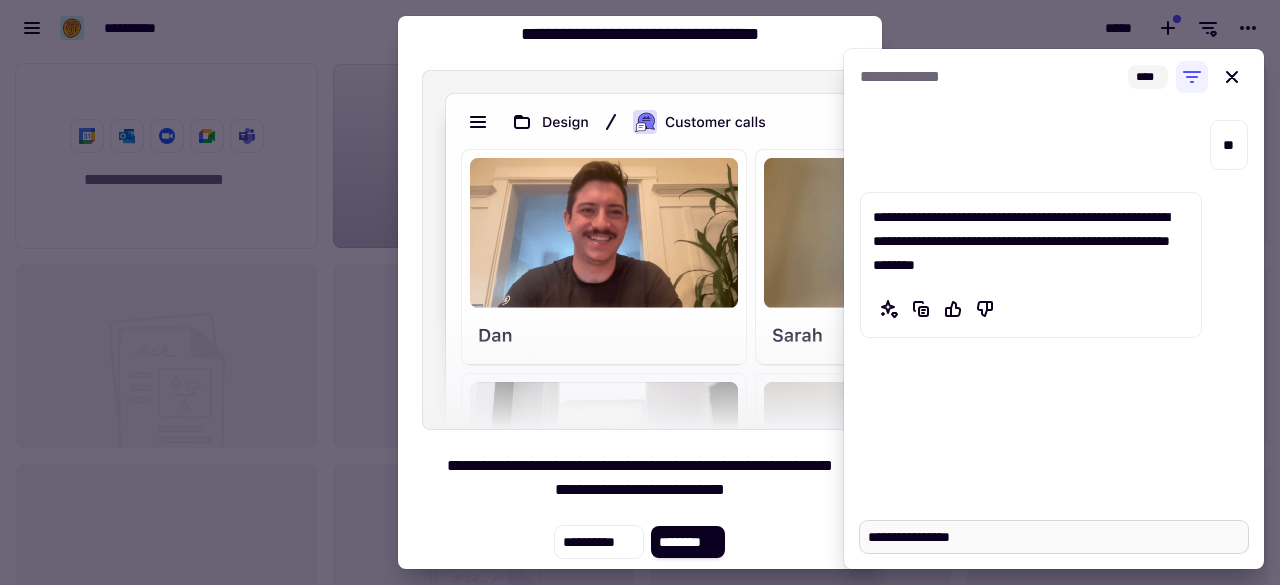 type on "*" 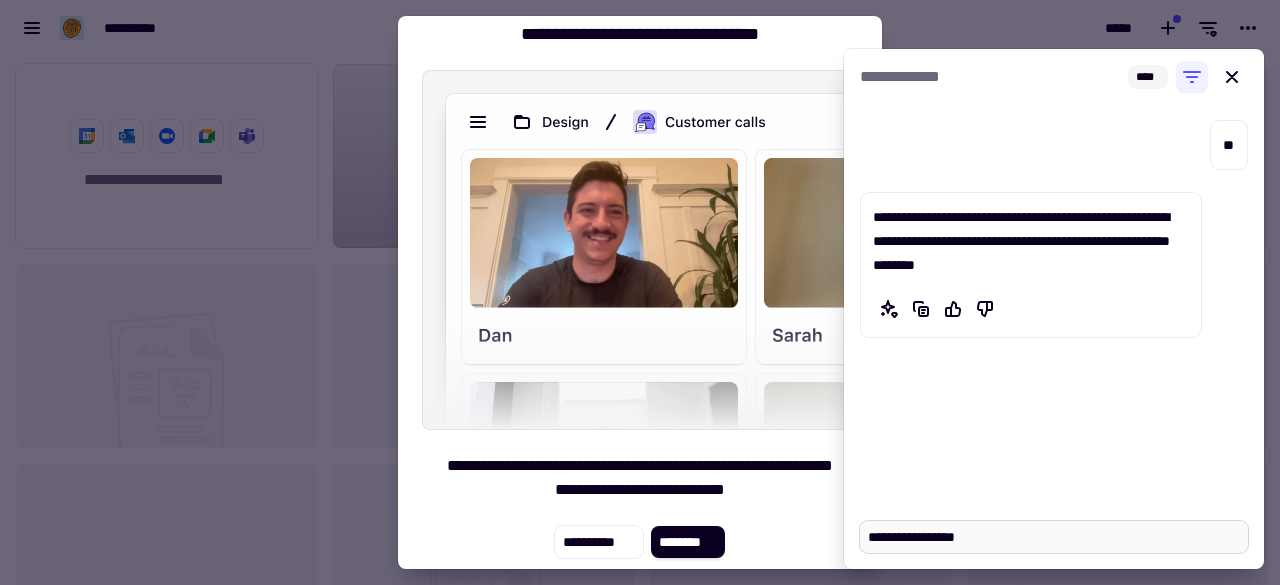 type on "*" 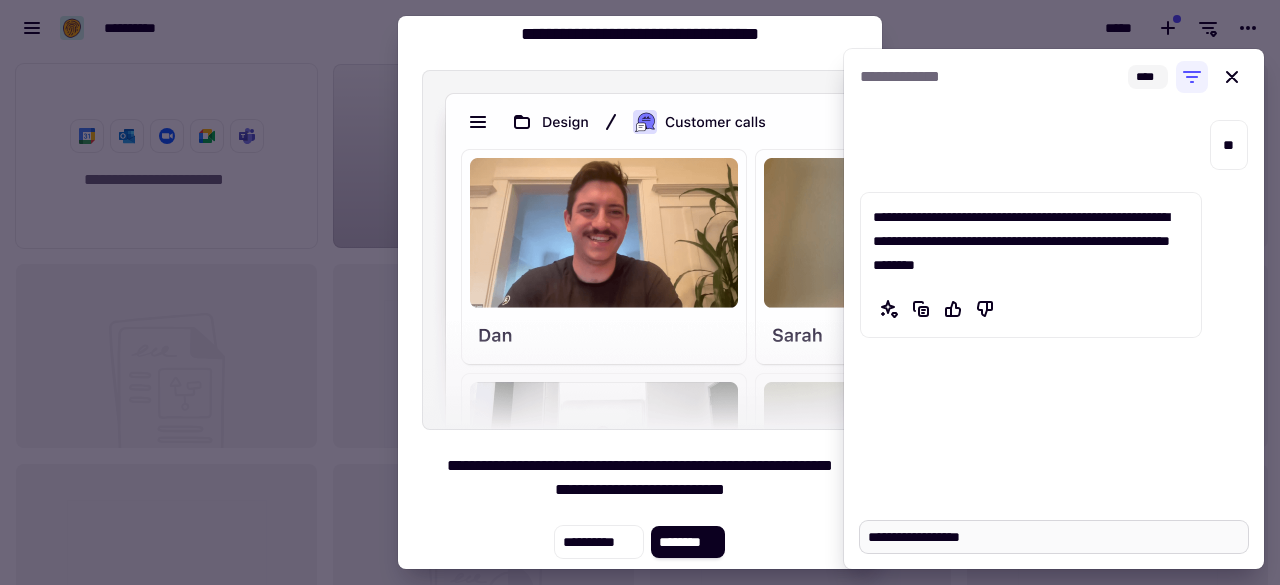 type on "*" 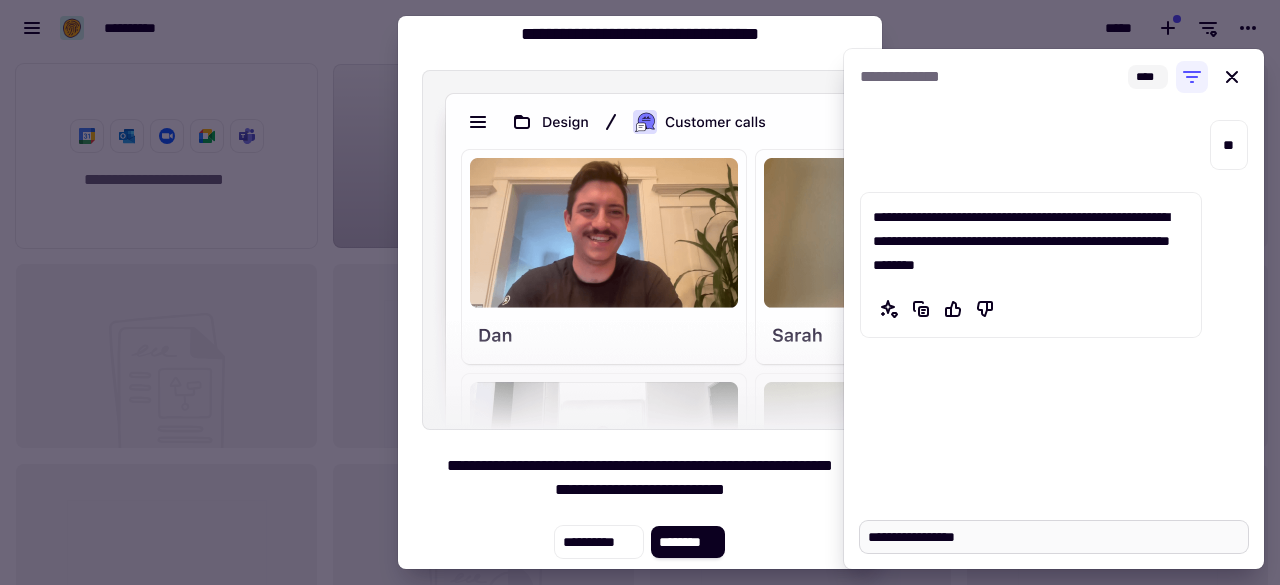 type on "*" 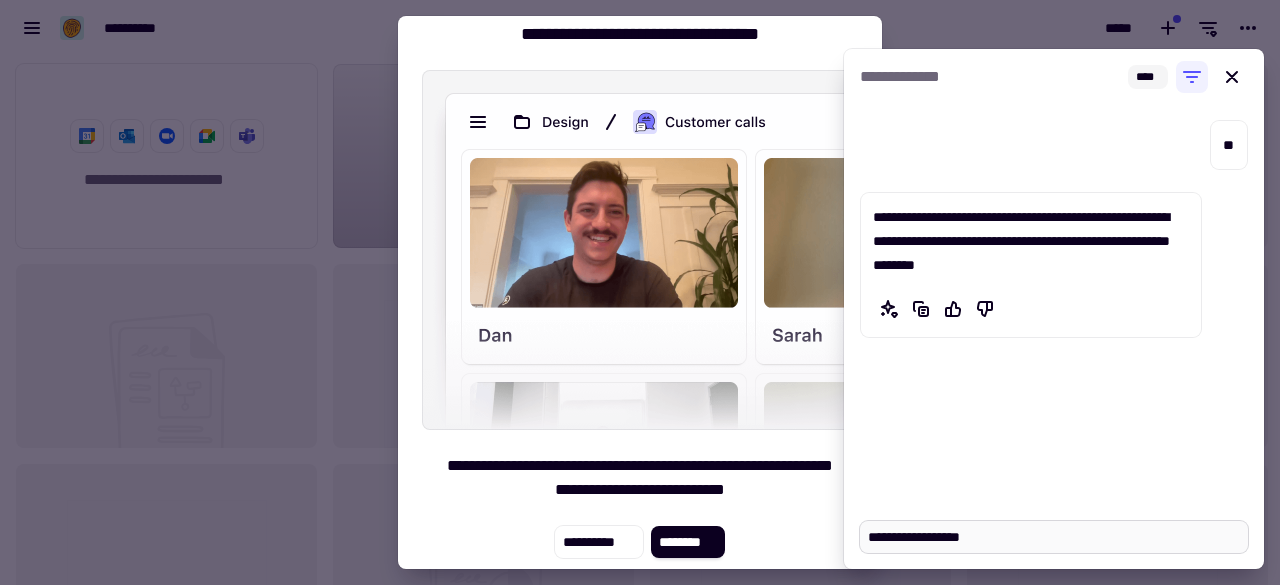 type on "*" 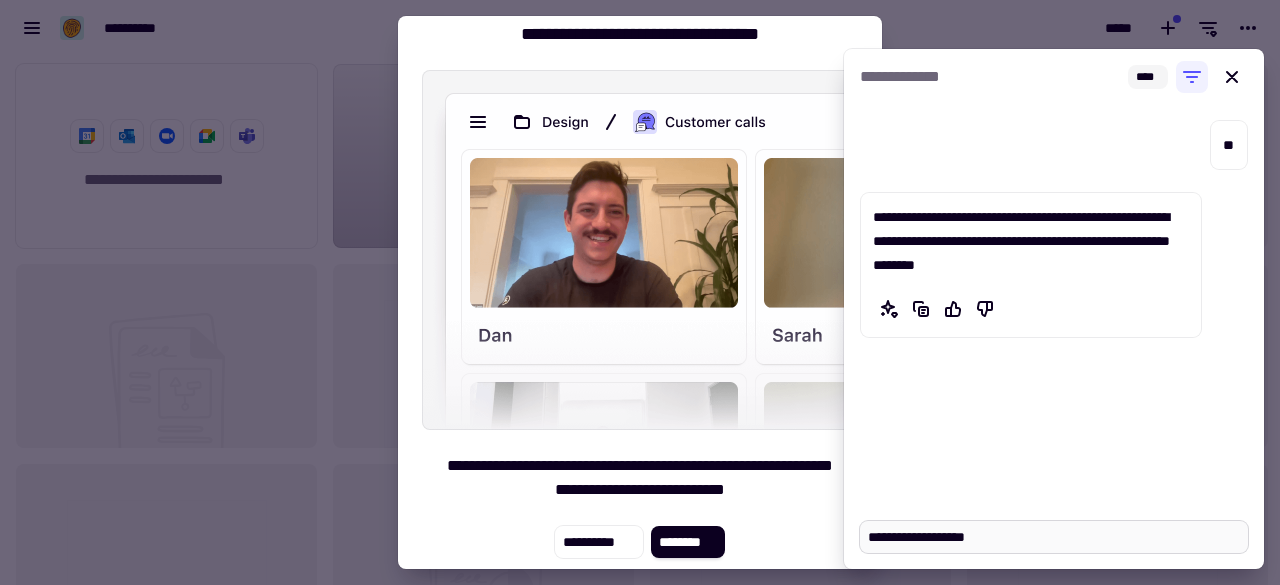 type on "*" 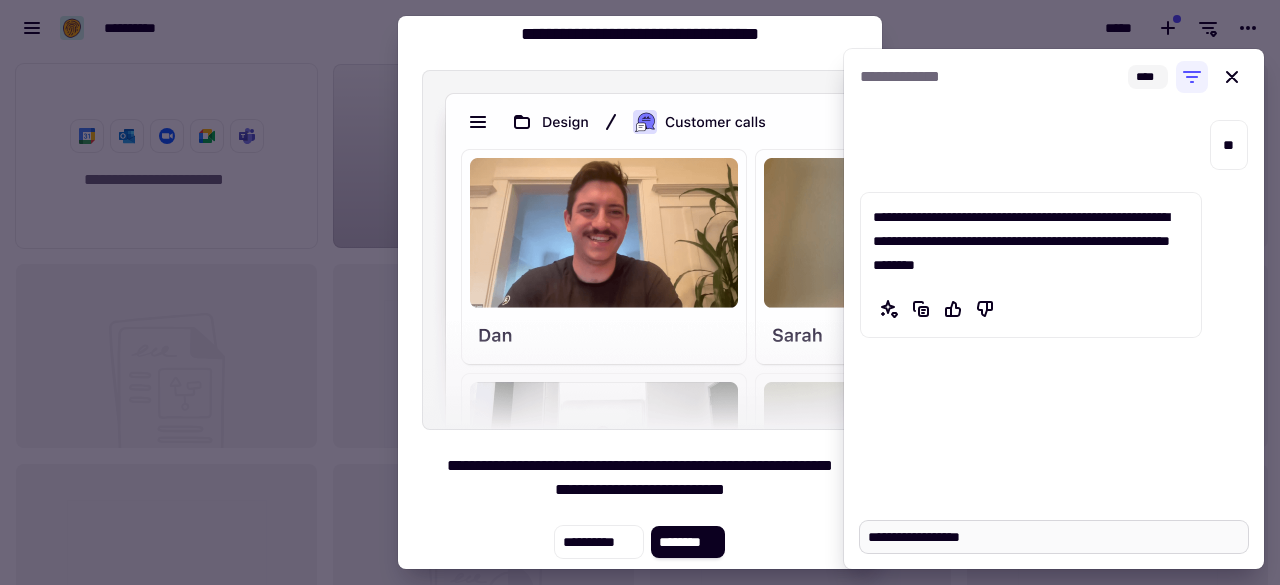 type on "*" 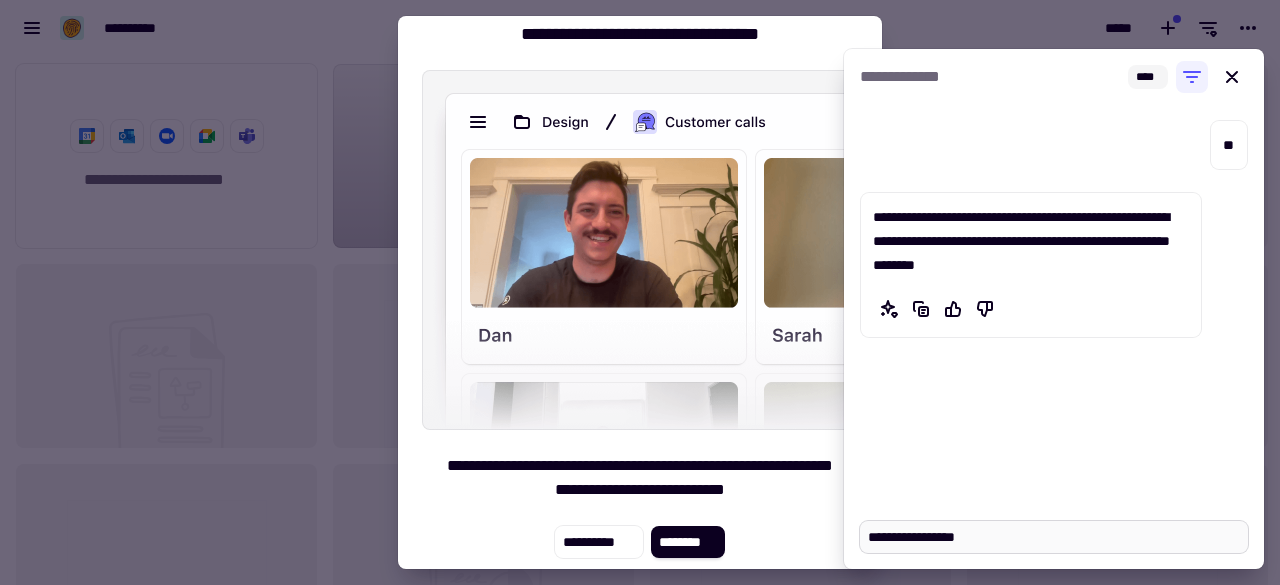 type on "*" 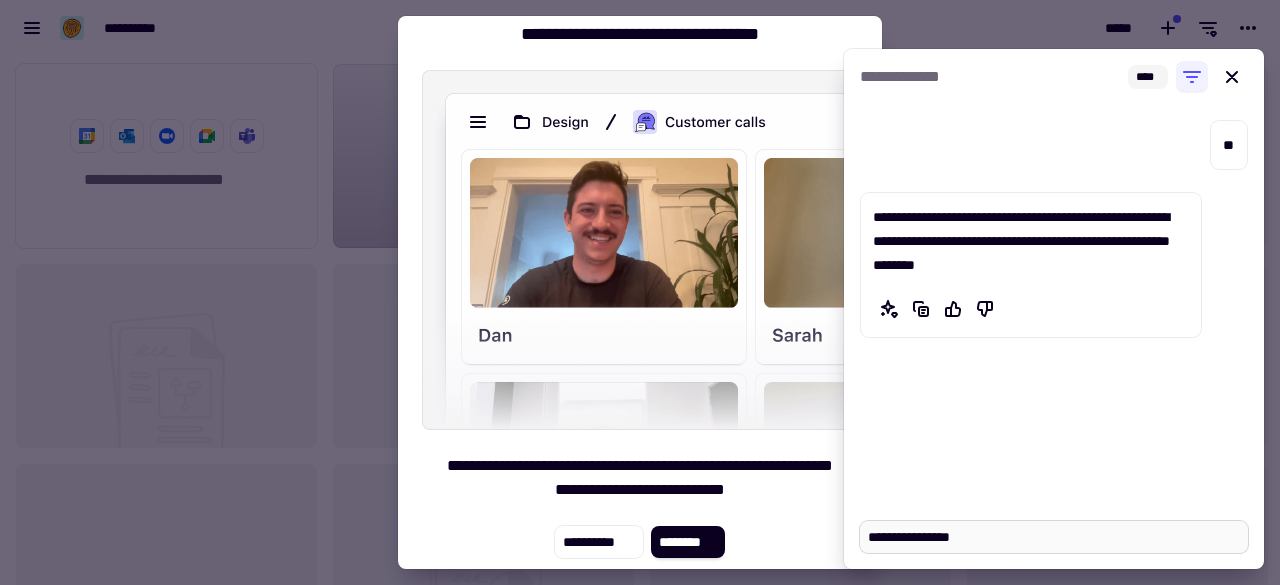 type on "*" 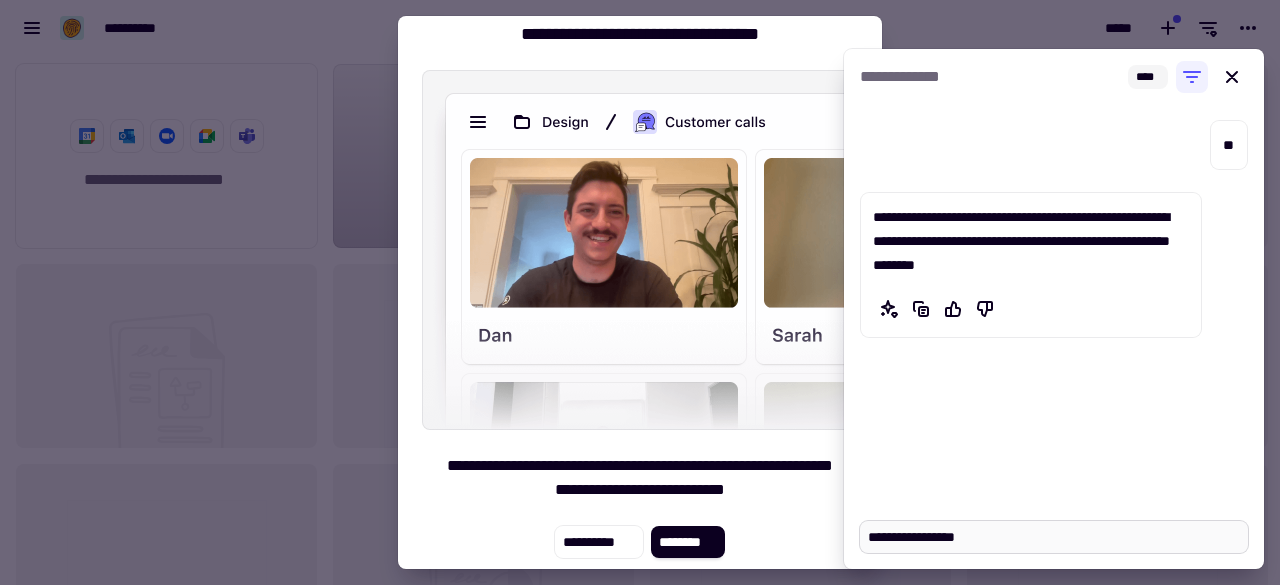 type on "*" 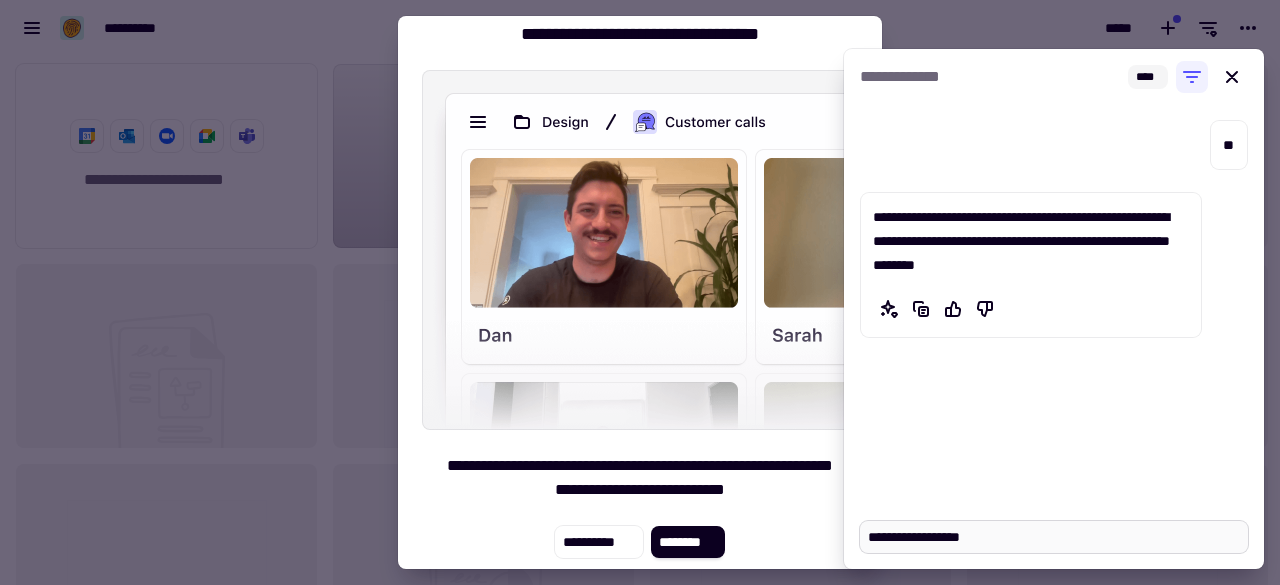 type on "*" 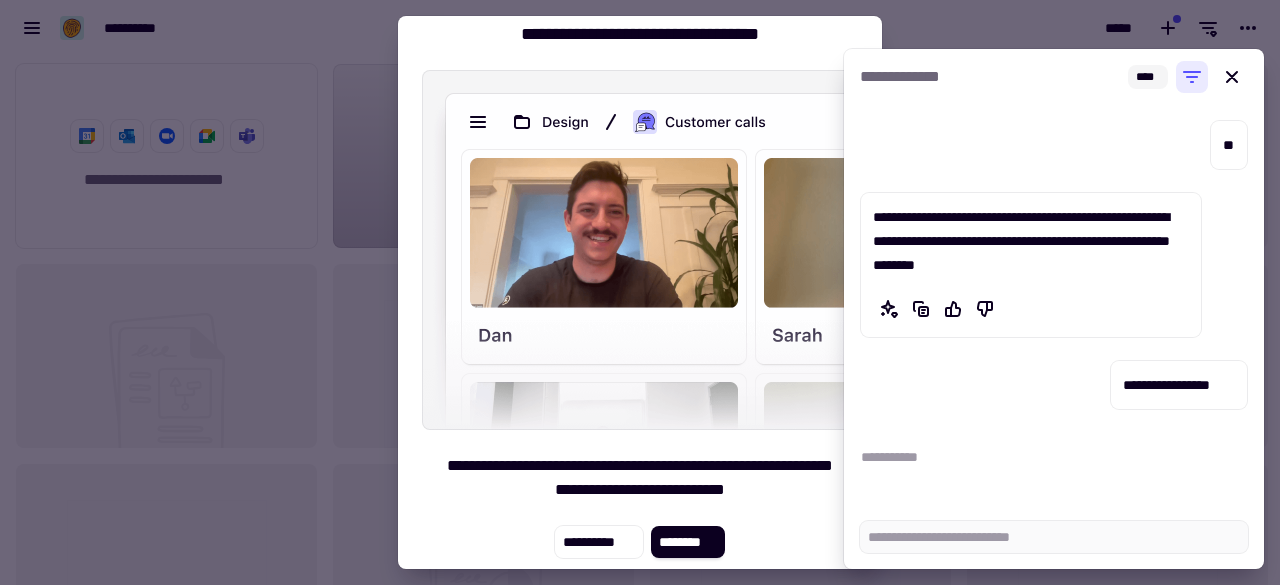 click 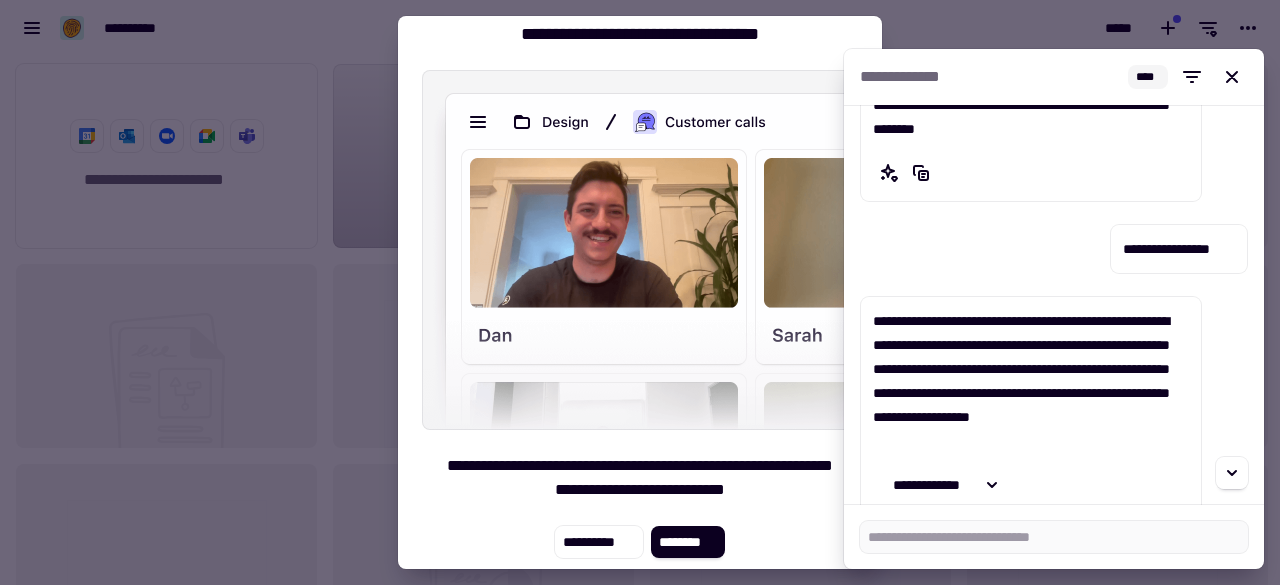 scroll, scrollTop: 216, scrollLeft: 0, axis: vertical 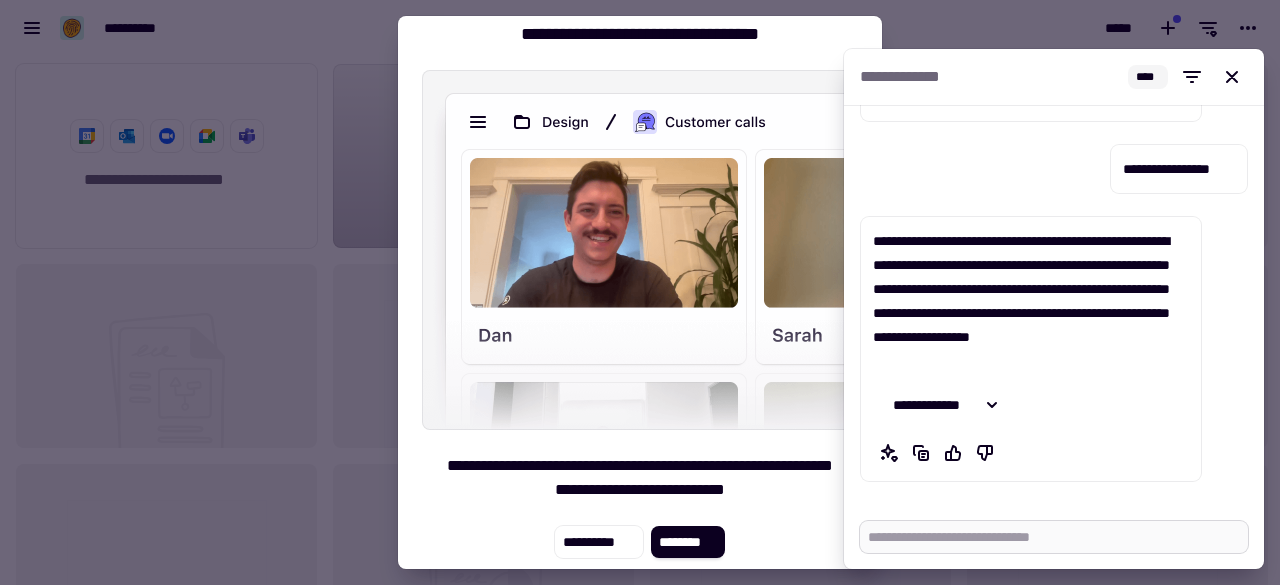 click at bounding box center [1054, 537] 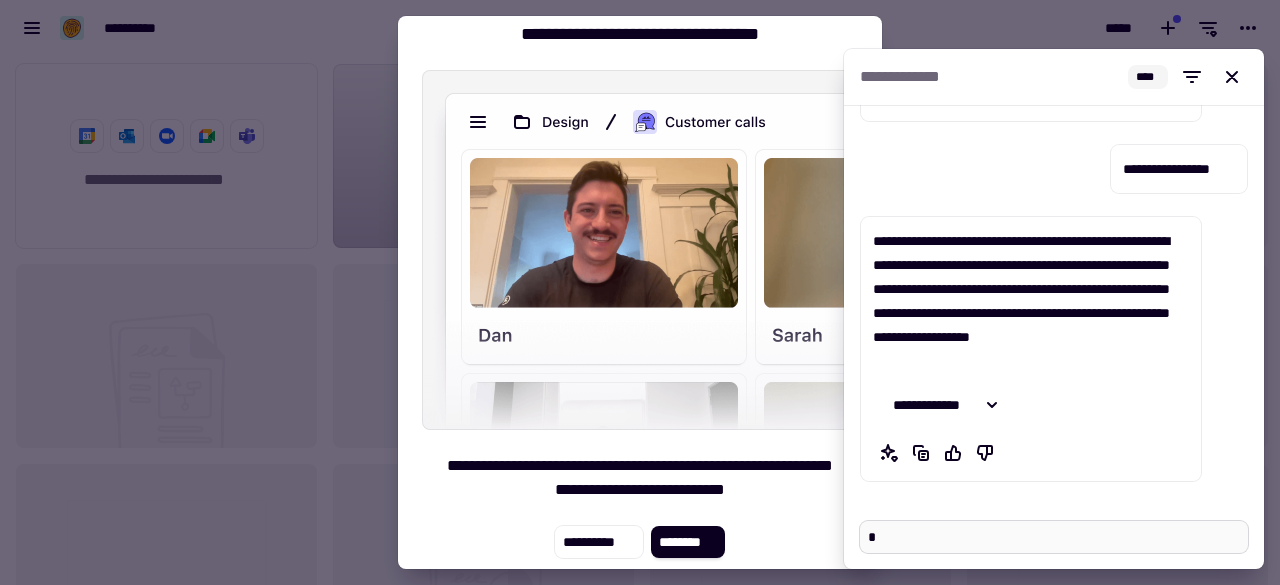type on "*" 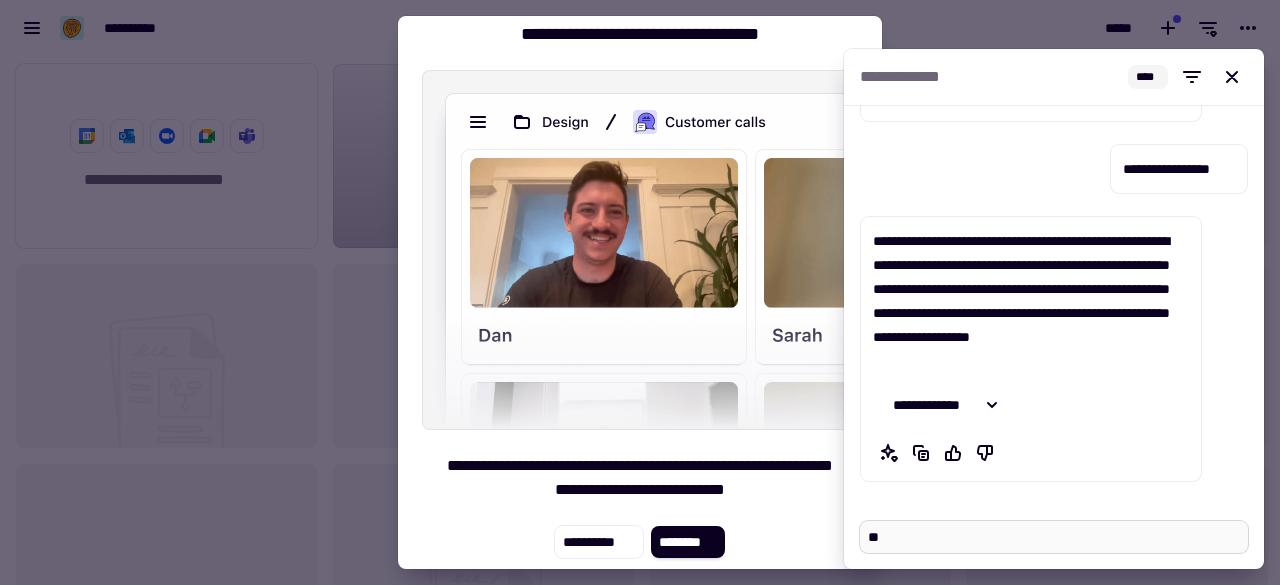 type on "*" 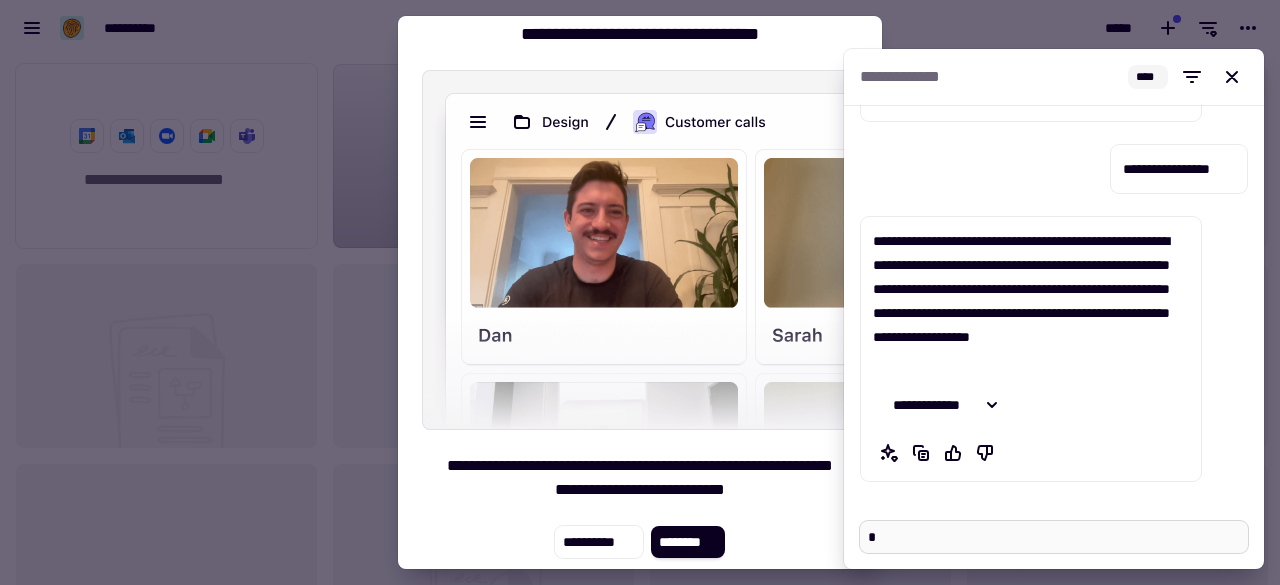 type on "*" 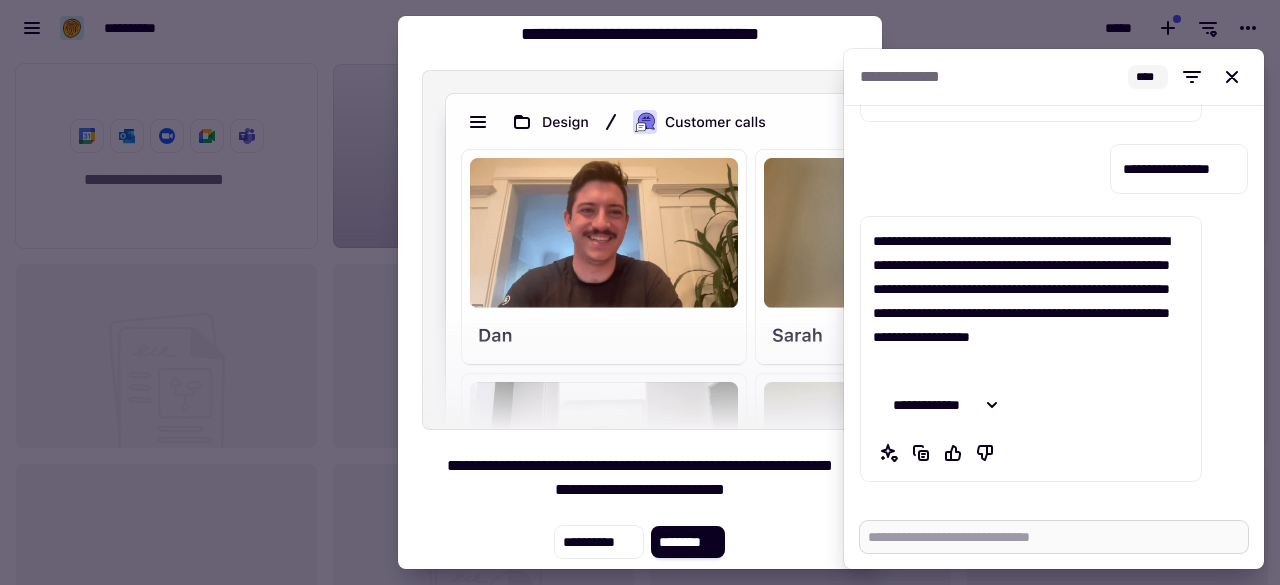 type on "*" 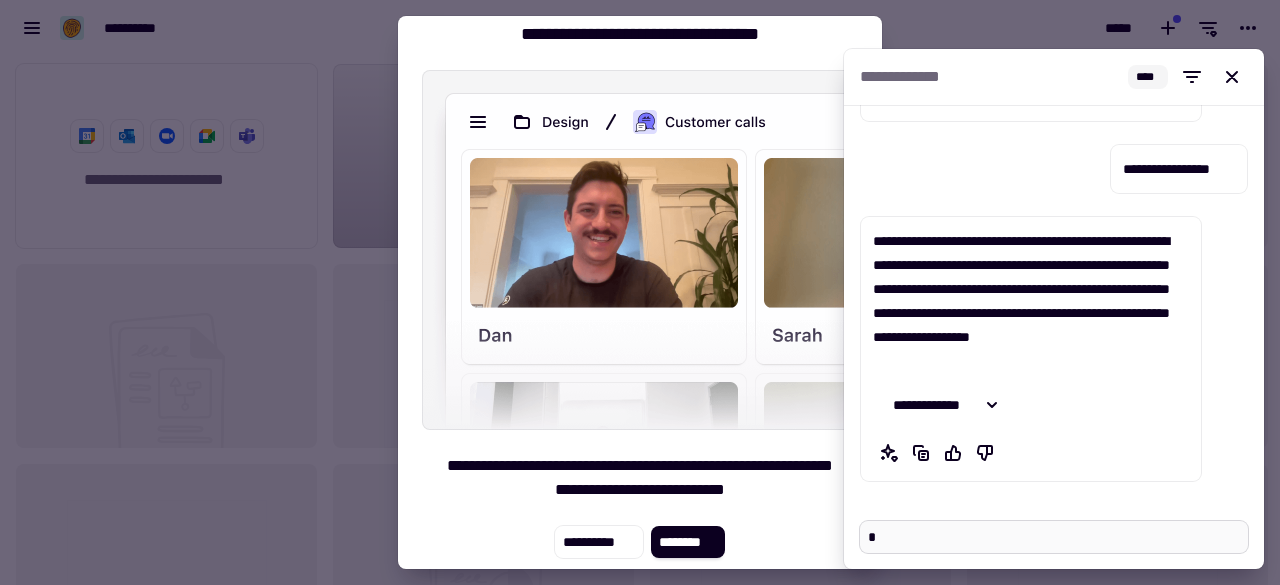 type on "*" 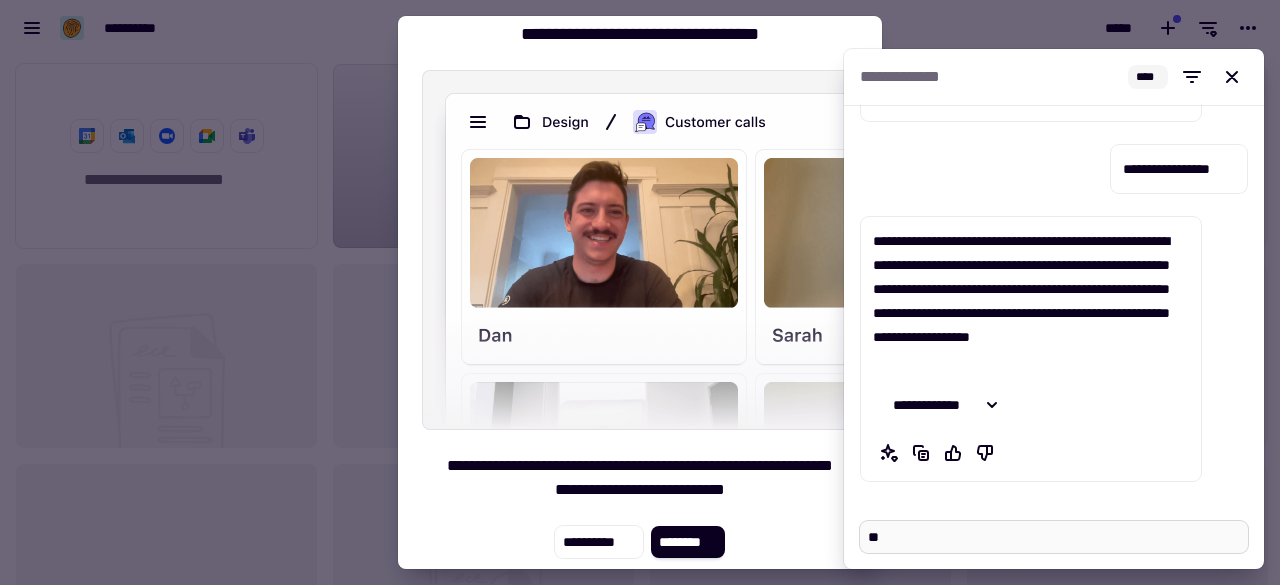 type on "*" 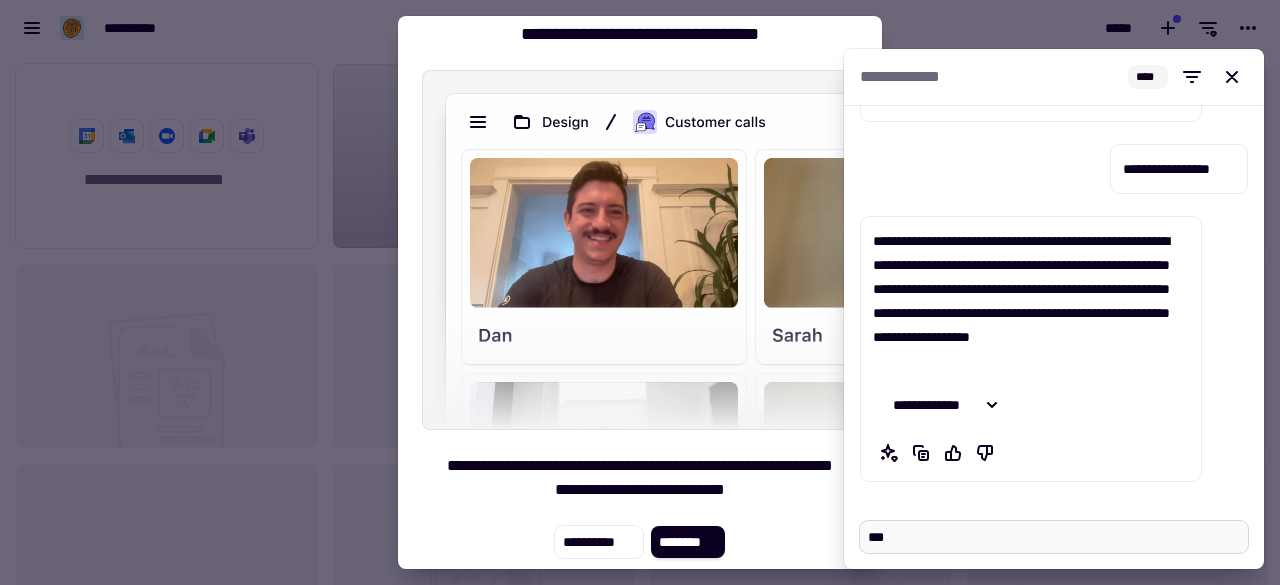 type on "*" 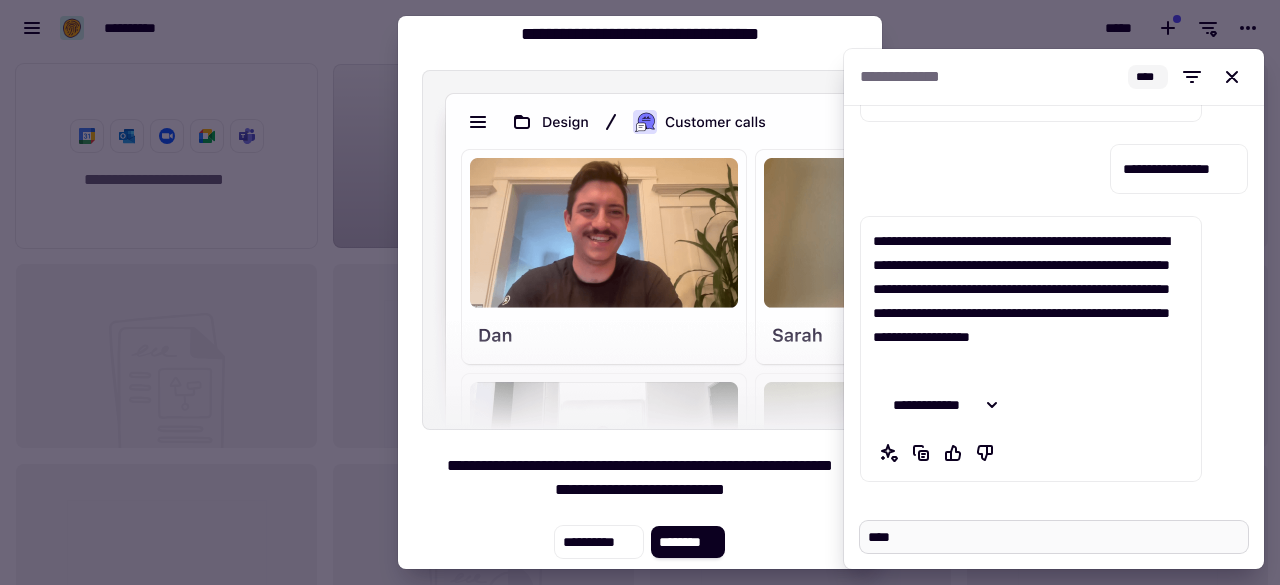 type on "*" 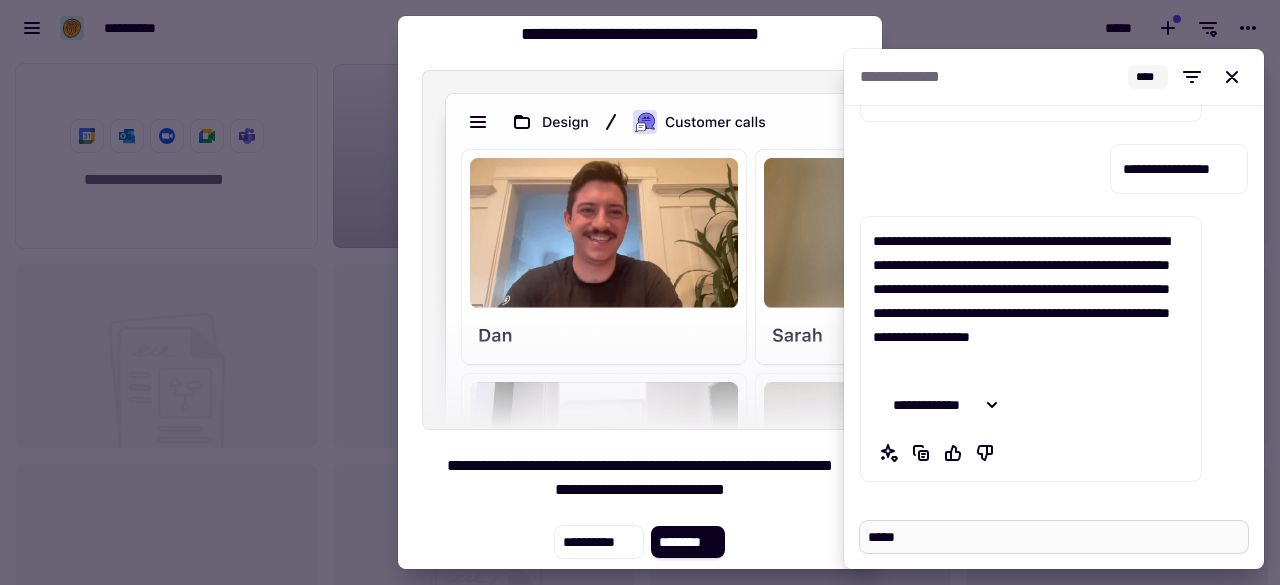 type on "*" 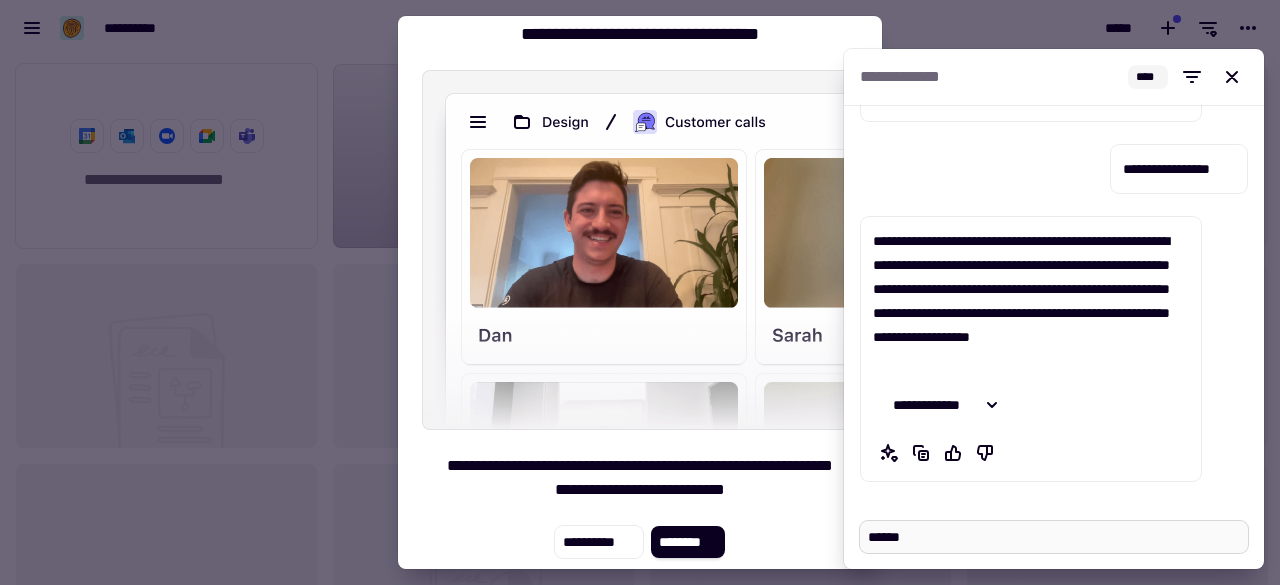 type on "*" 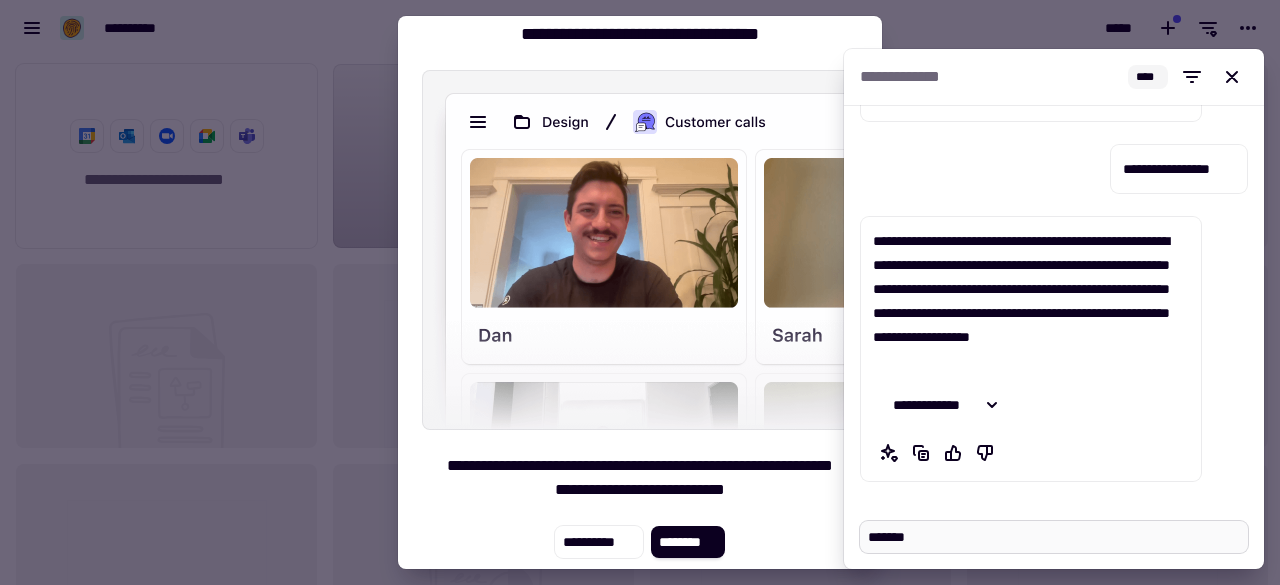 type on "*" 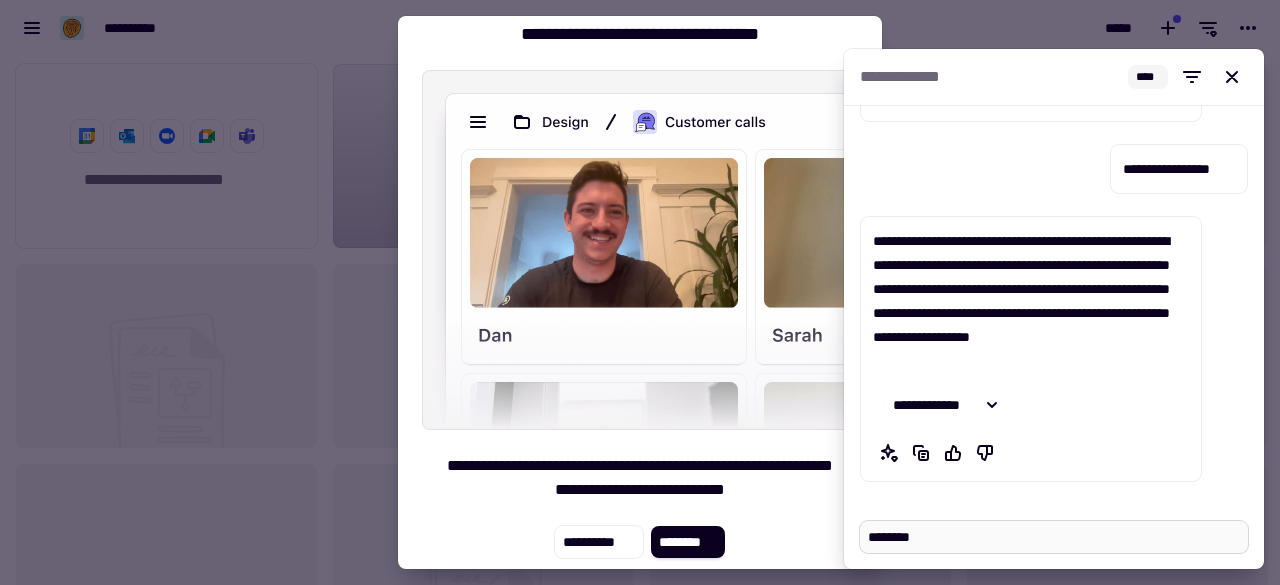 type on "*" 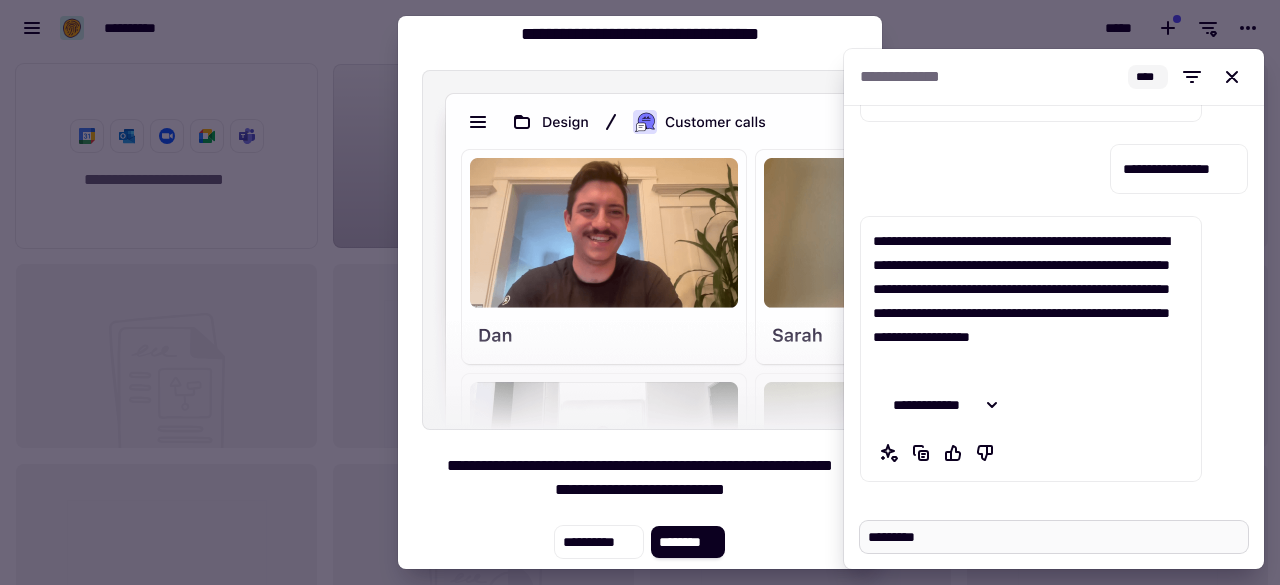 type on "*" 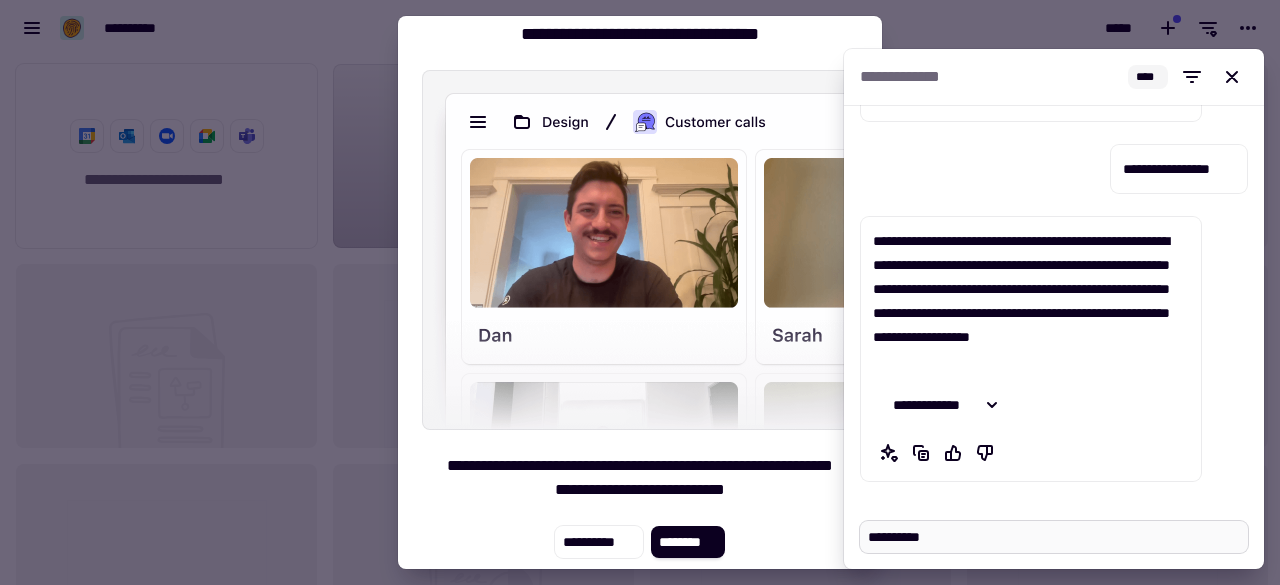 type on "*" 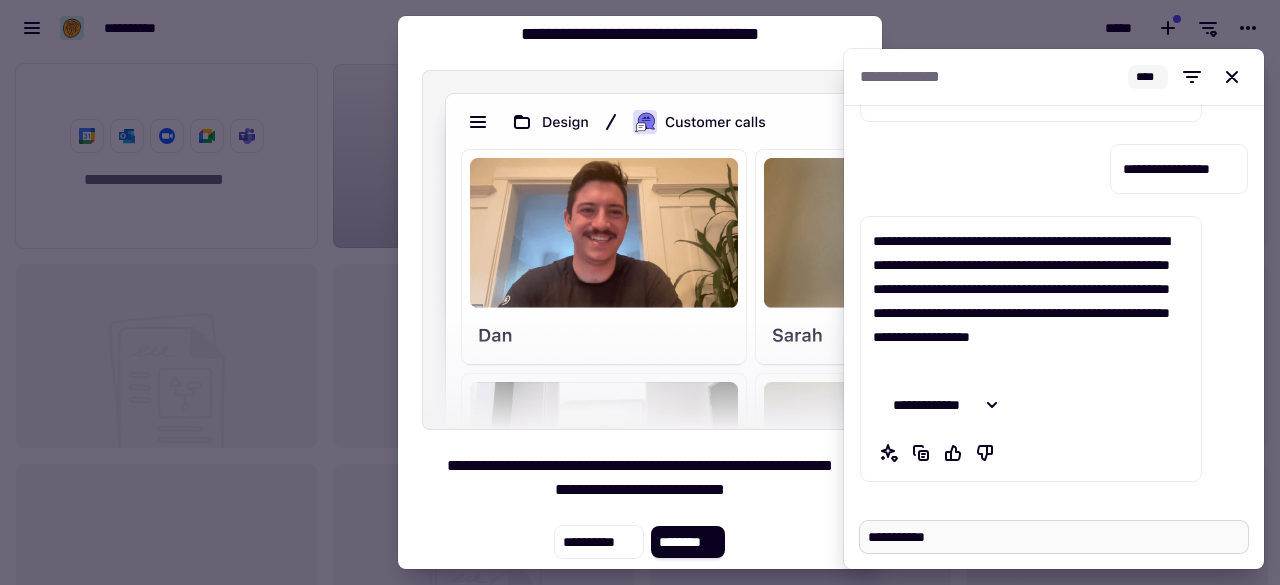 type on "*" 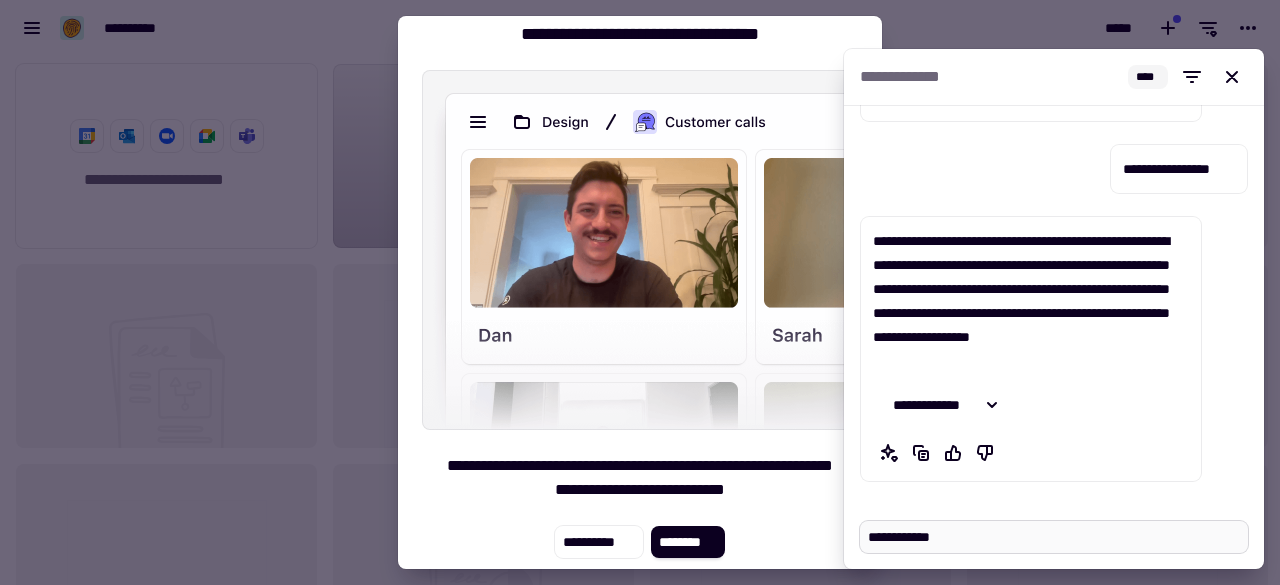 type on "*" 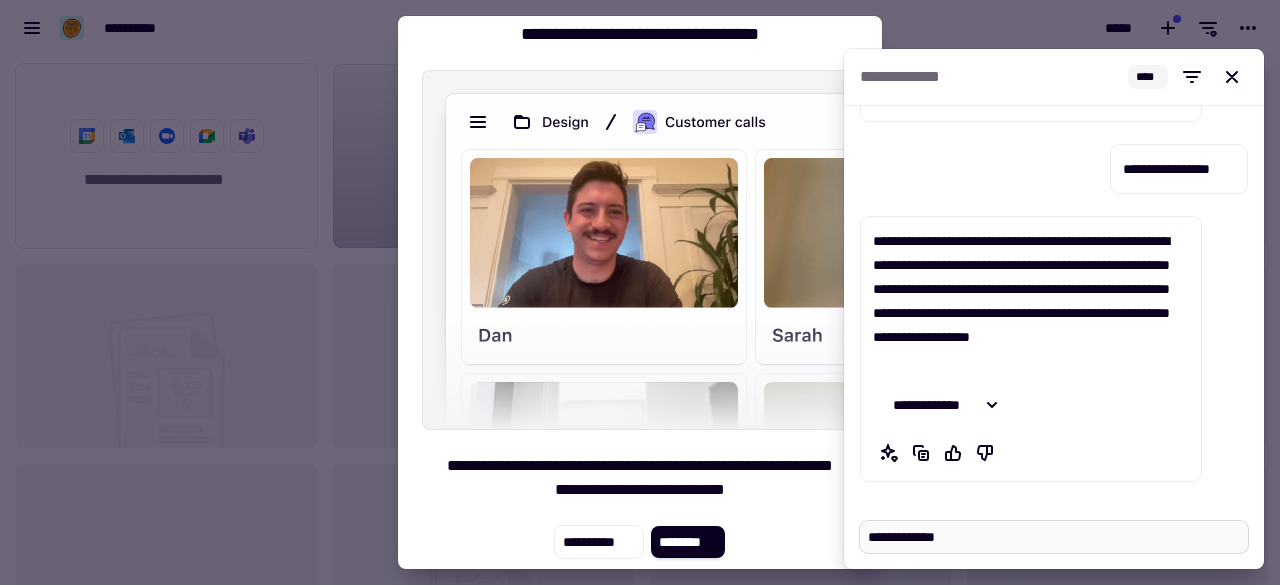 type on "*" 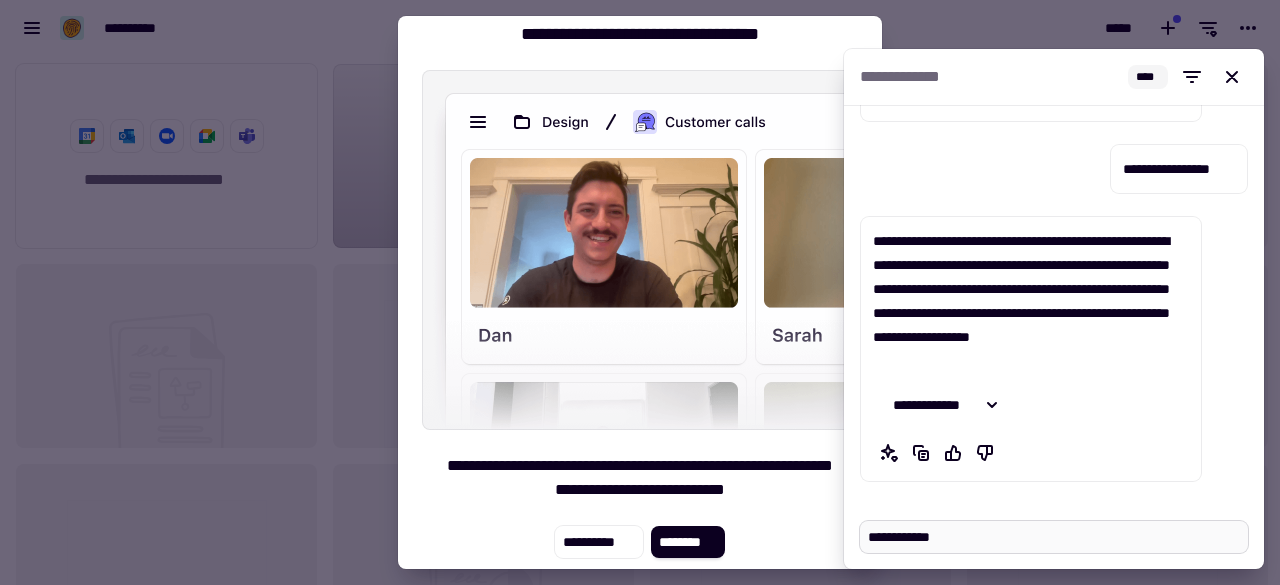 type on "*" 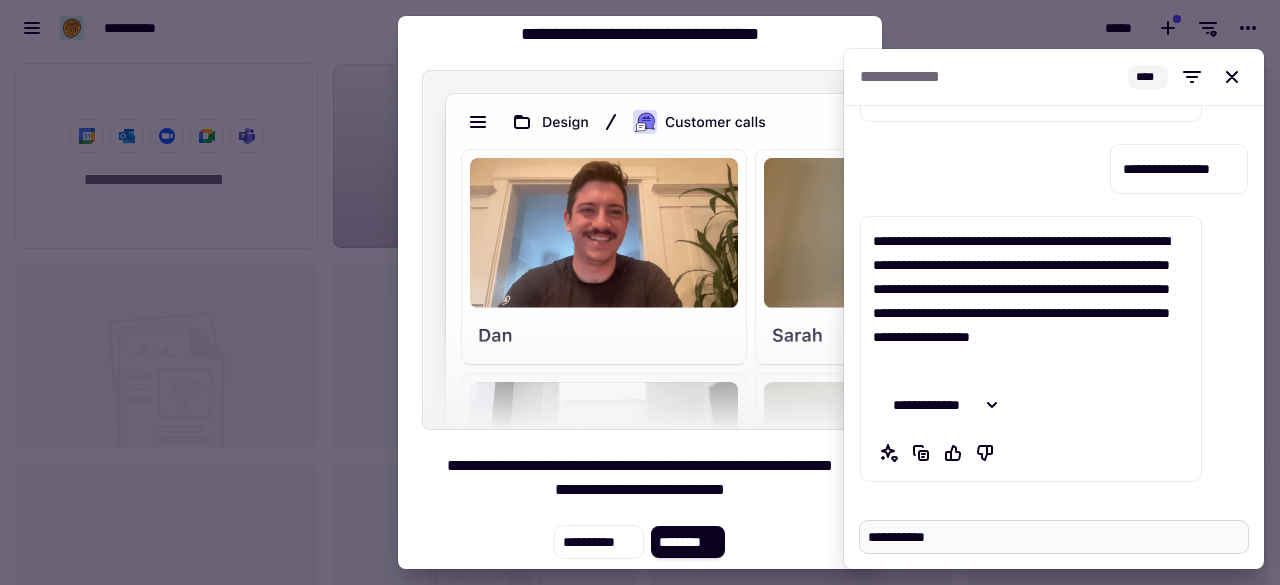 type on "*" 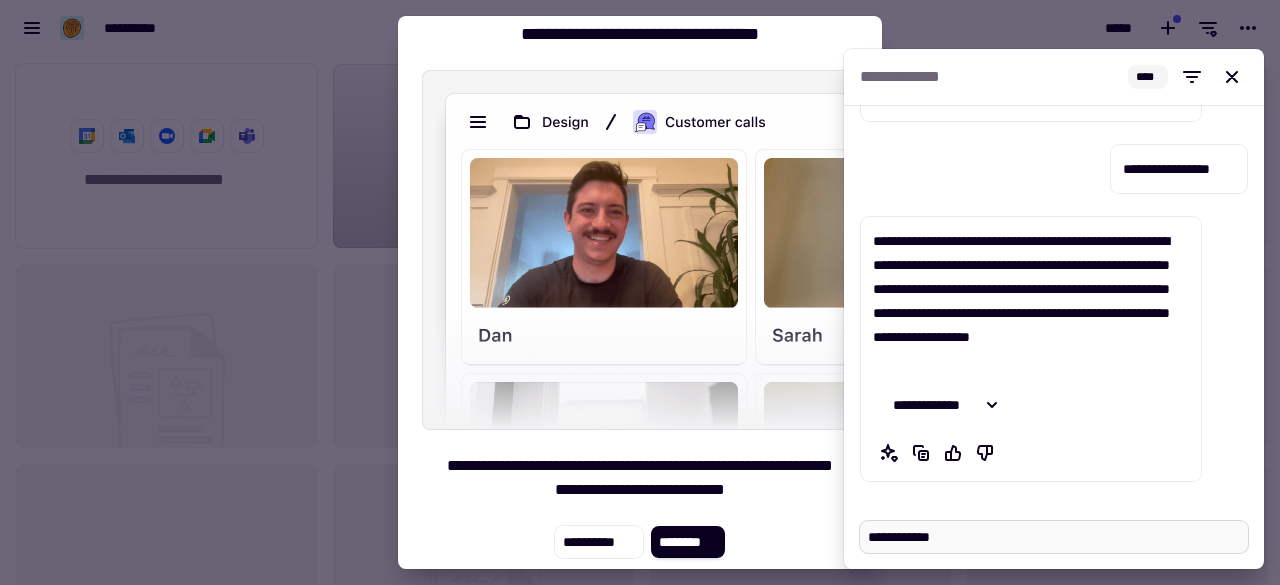 type on "*" 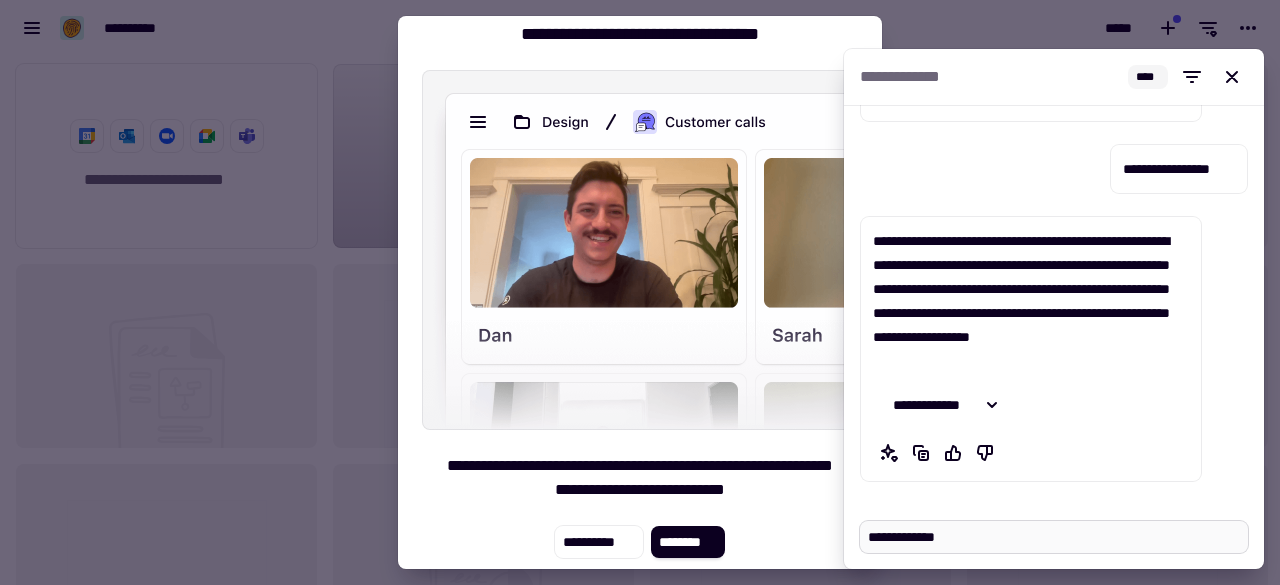 type on "*" 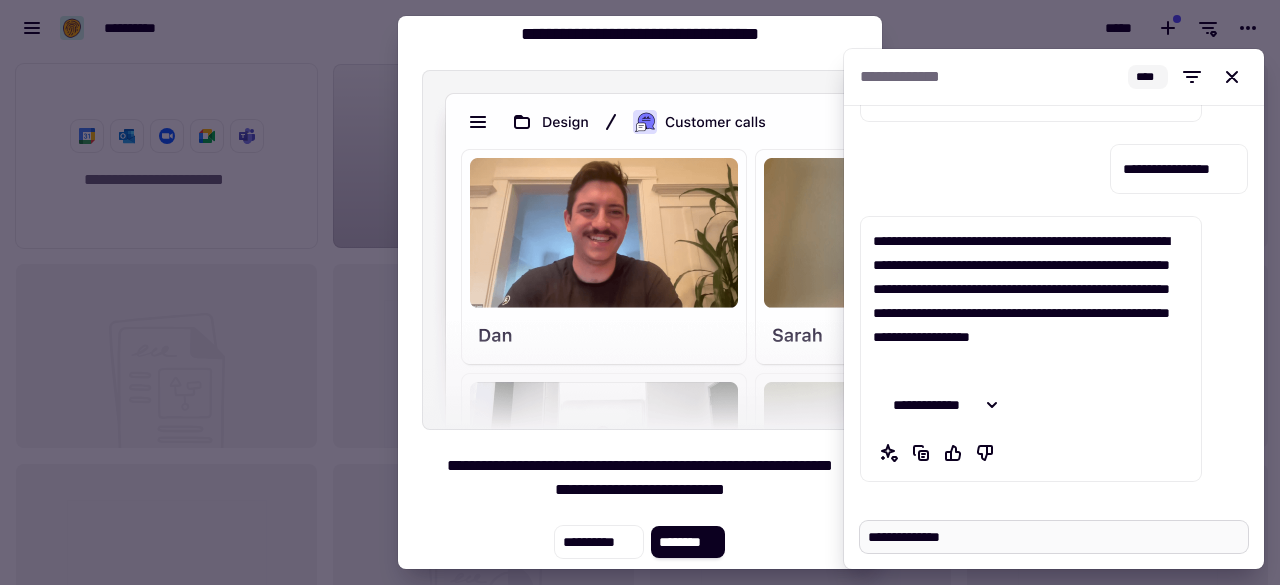 type on "*" 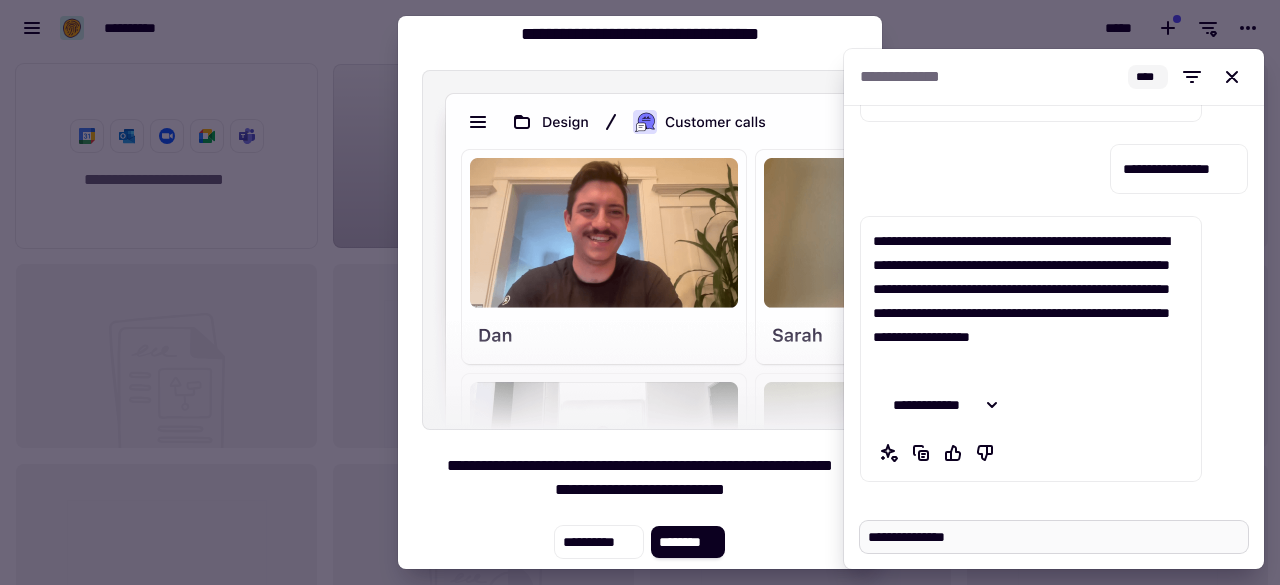 type on "*" 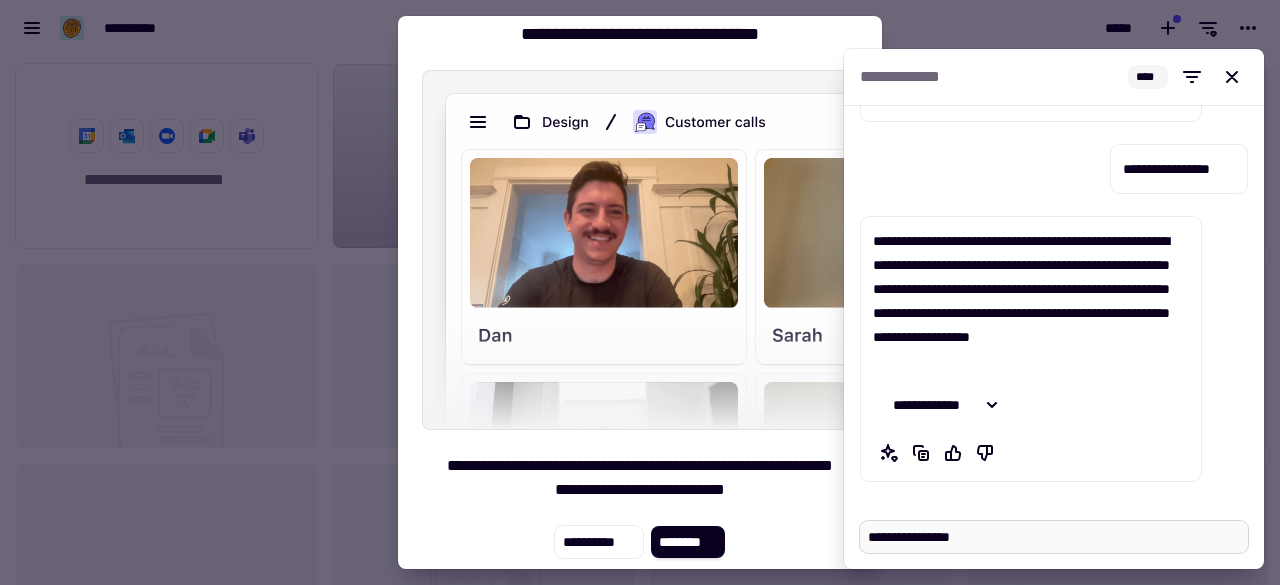type on "*" 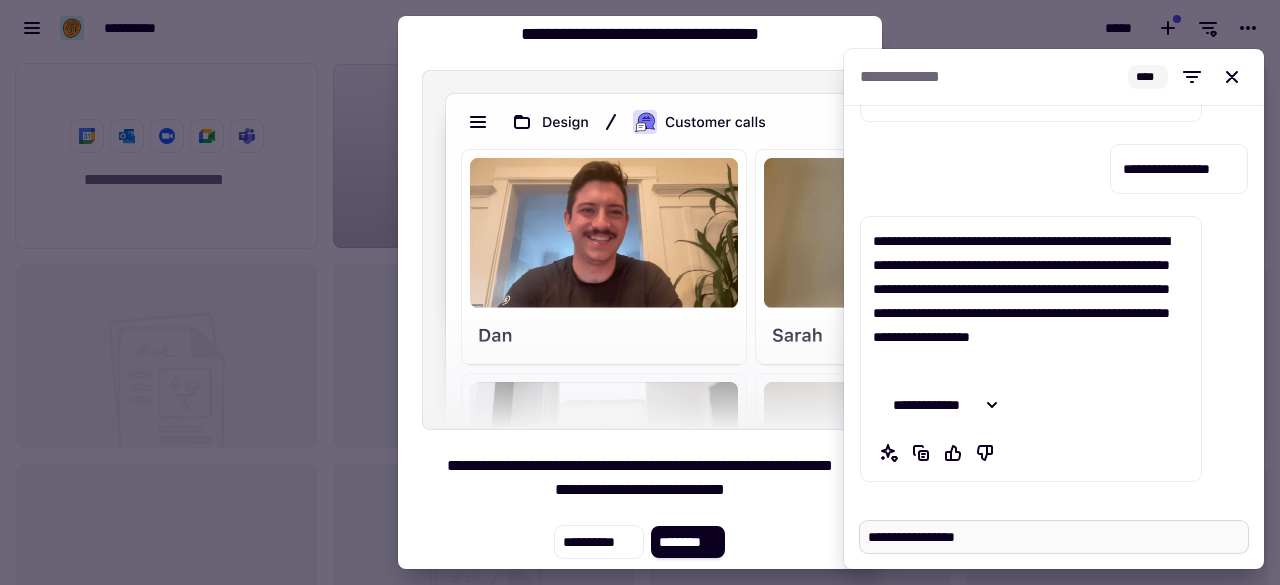 type on "*" 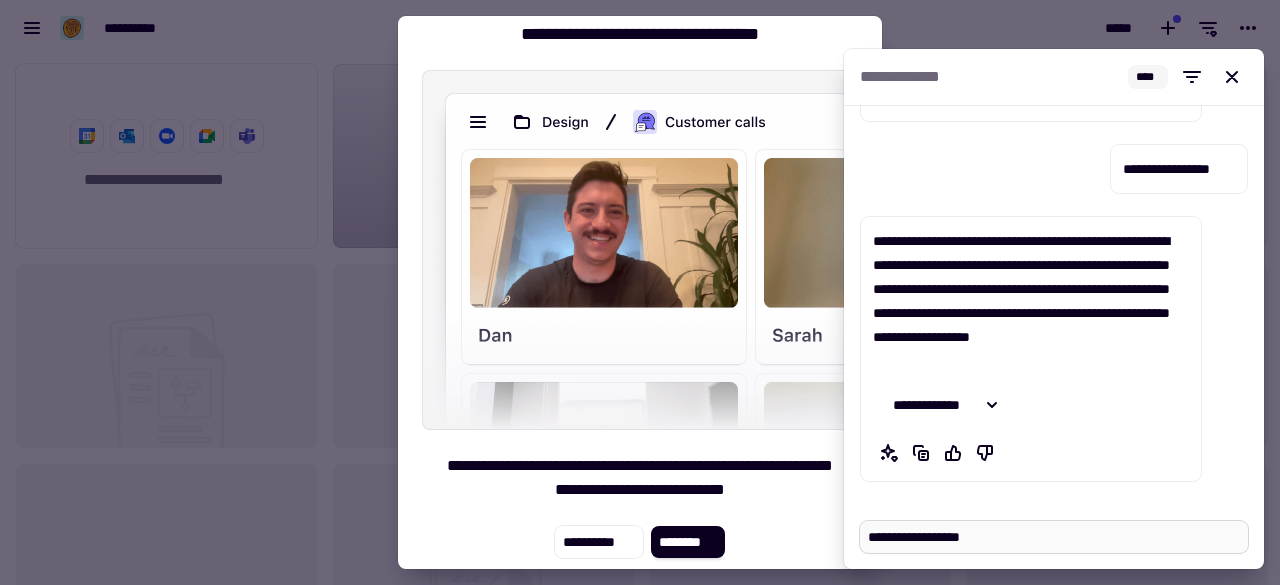type on "*" 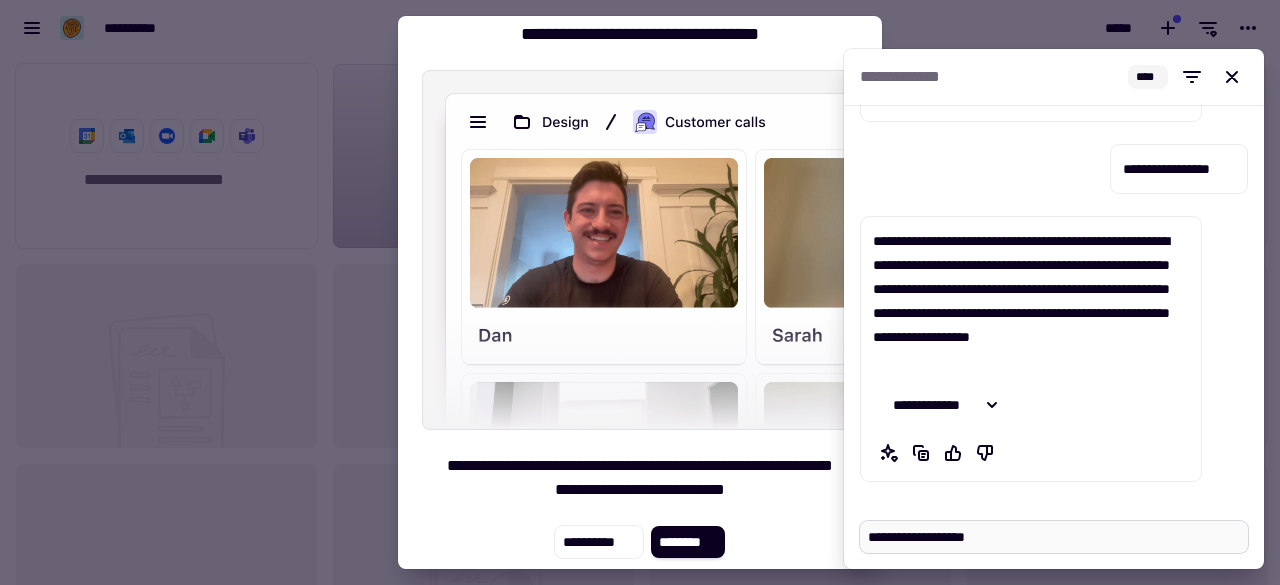type on "**********" 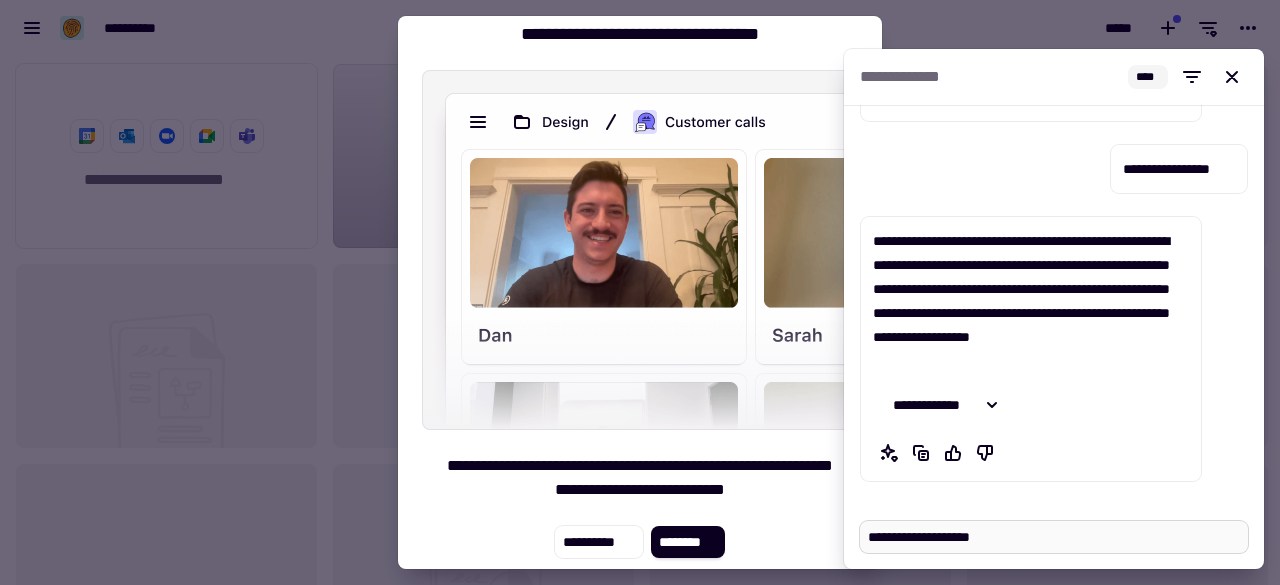type on "*" 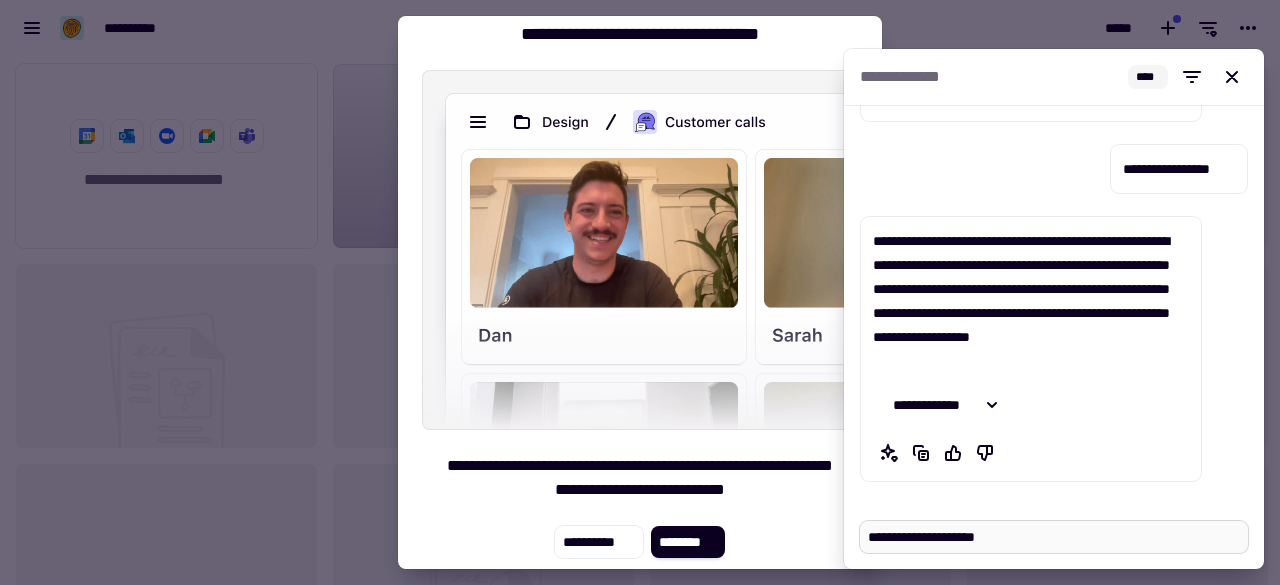 type on "*" 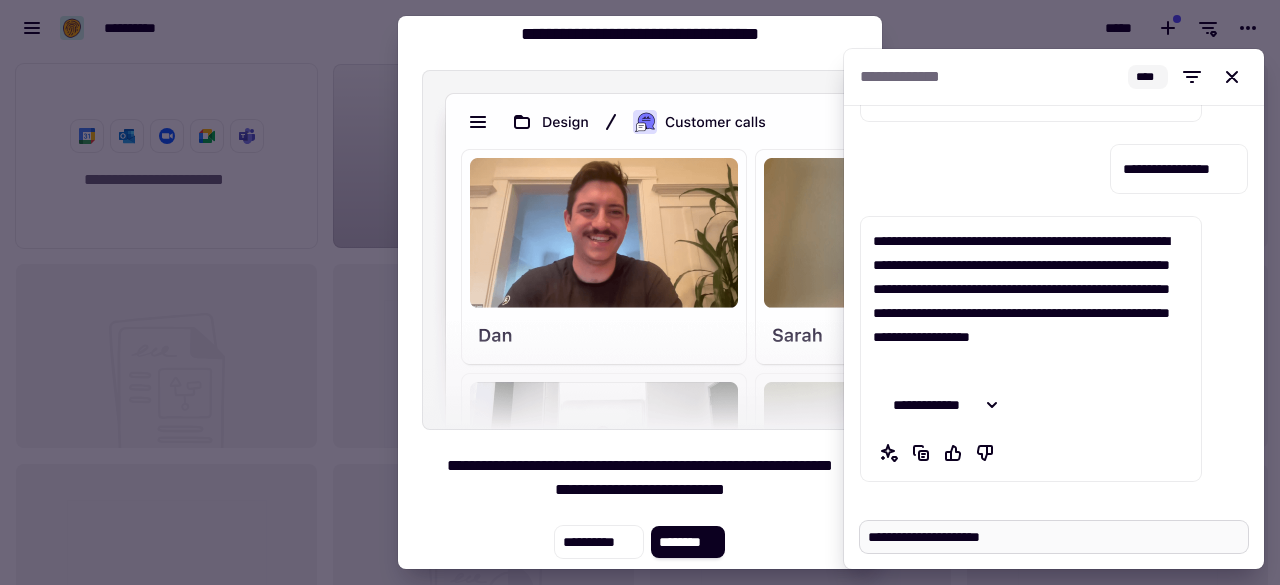 type on "*" 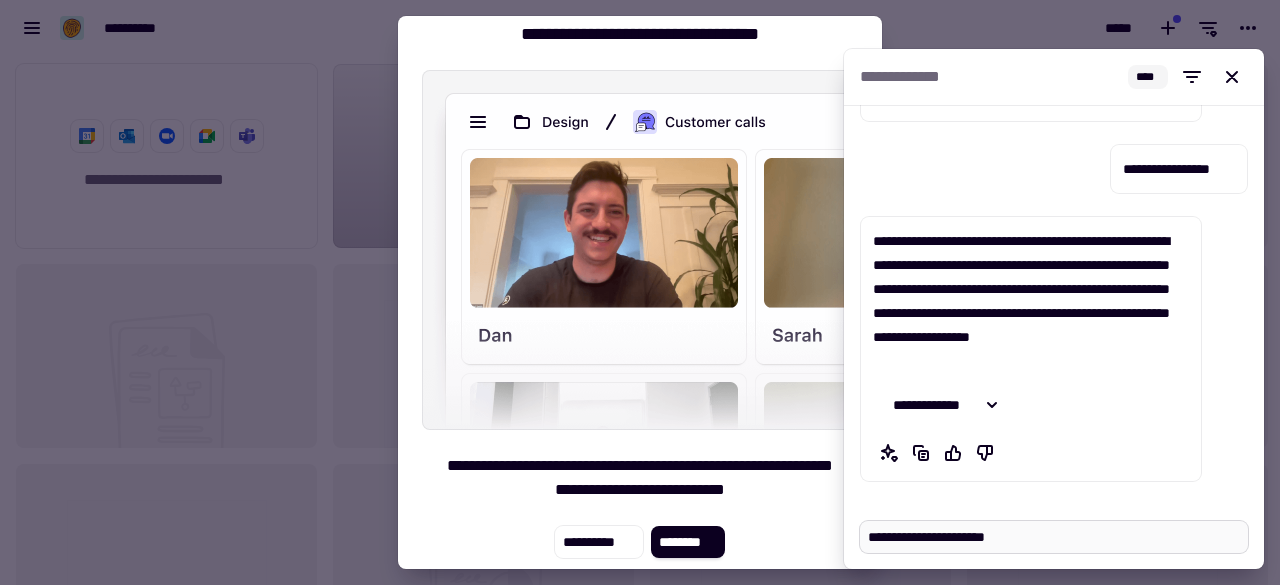 type on "*" 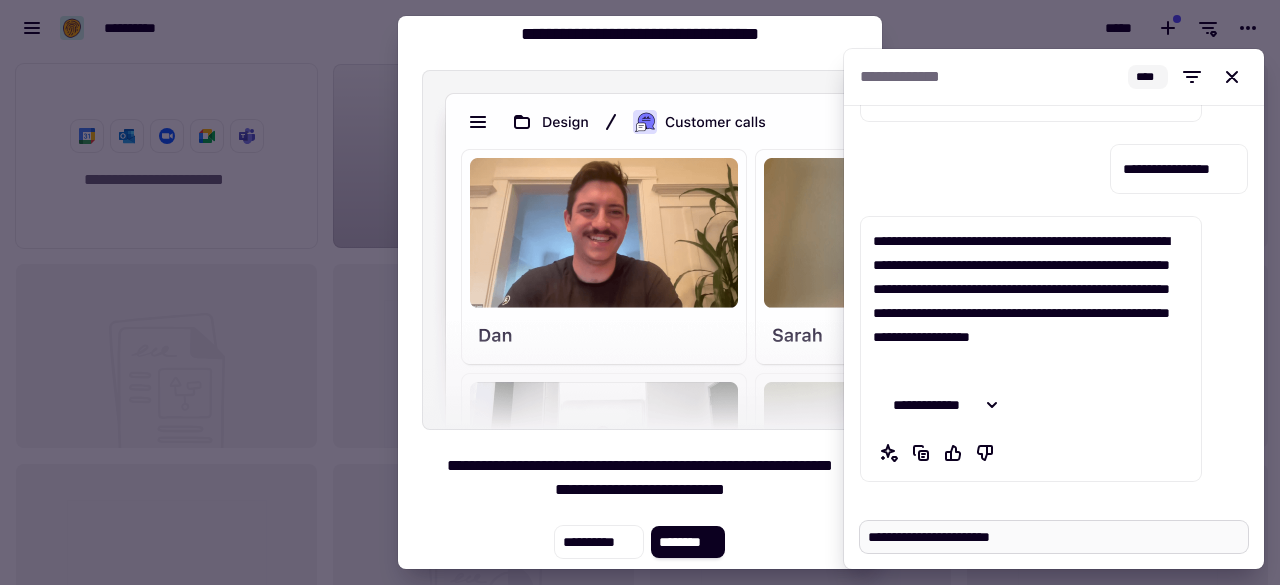 type on "*" 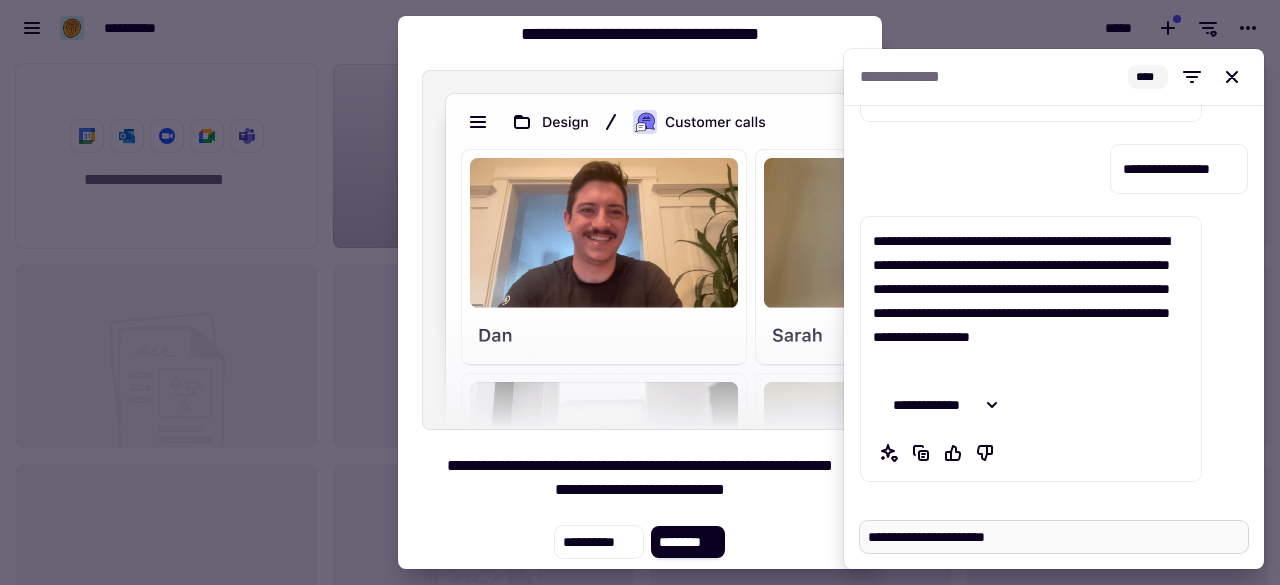 type on "*" 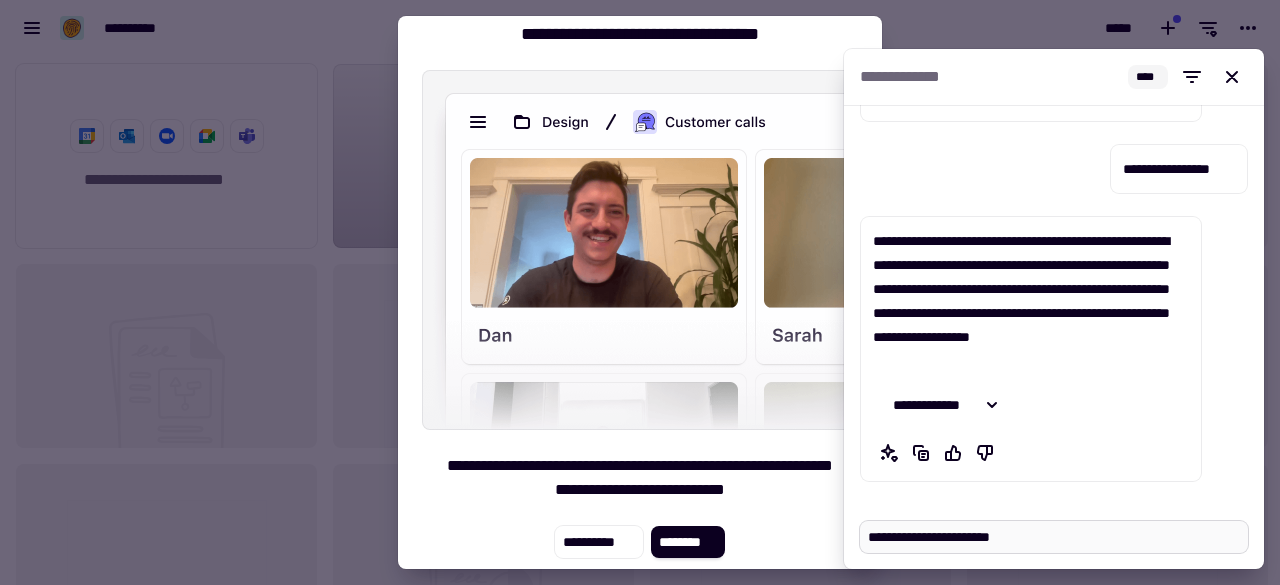 type on "*" 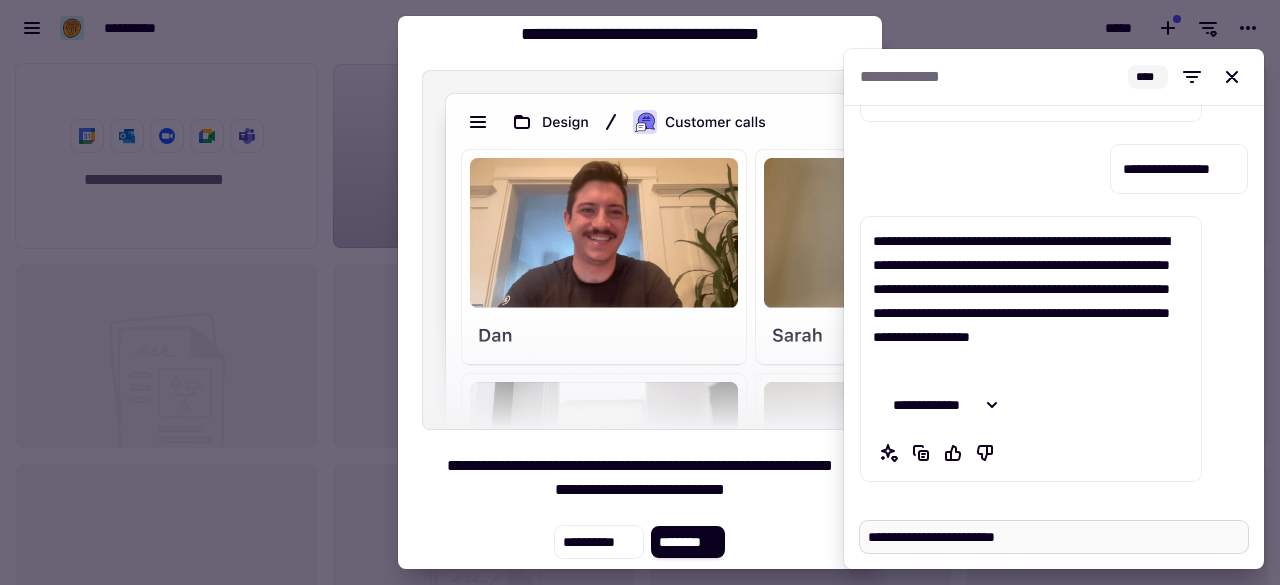 type on "*" 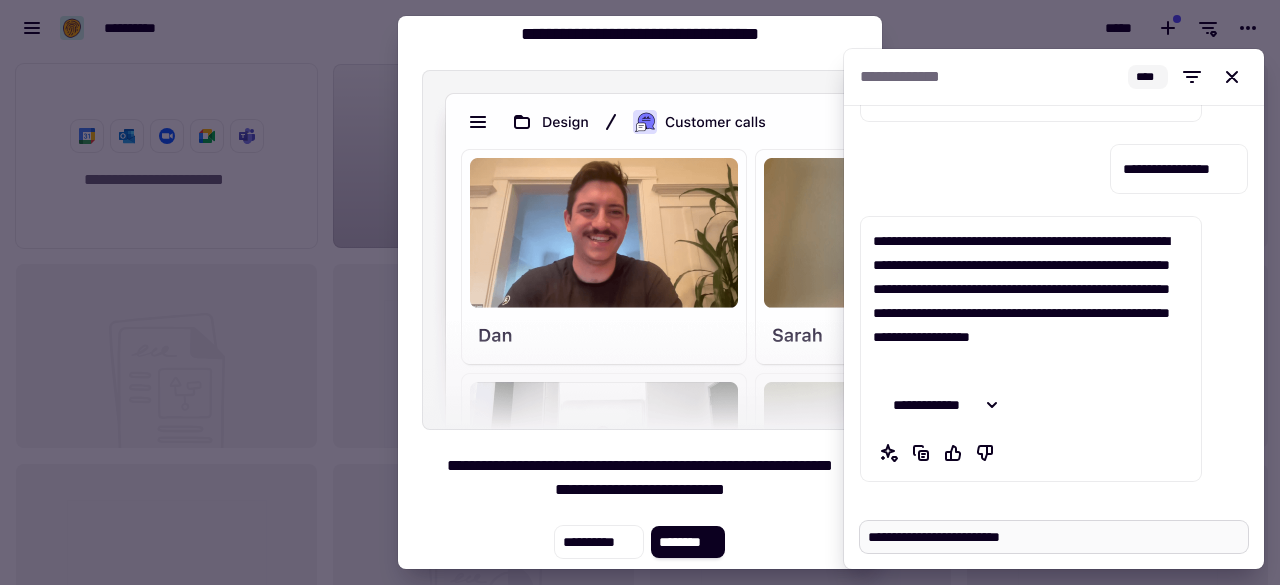 type on "*" 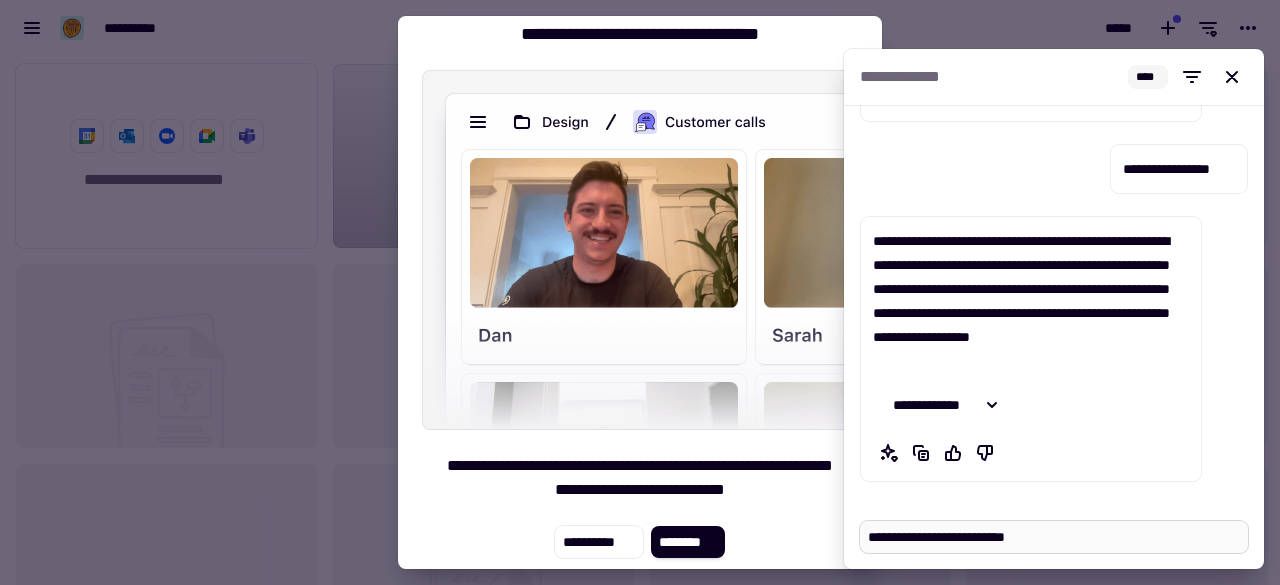 type on "*" 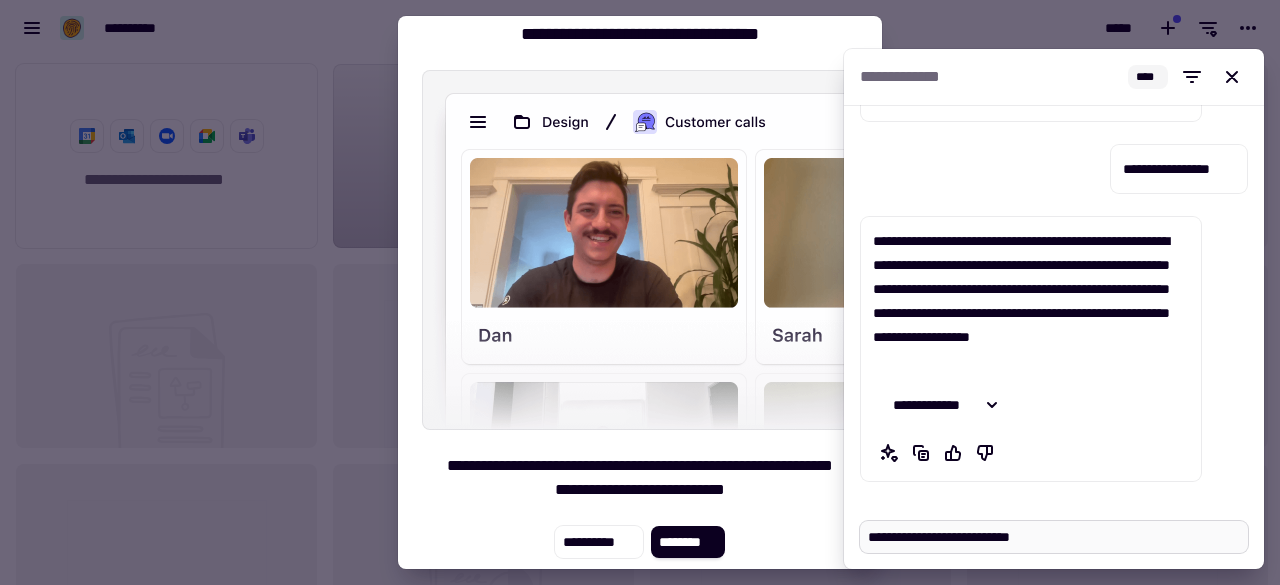 type on "*" 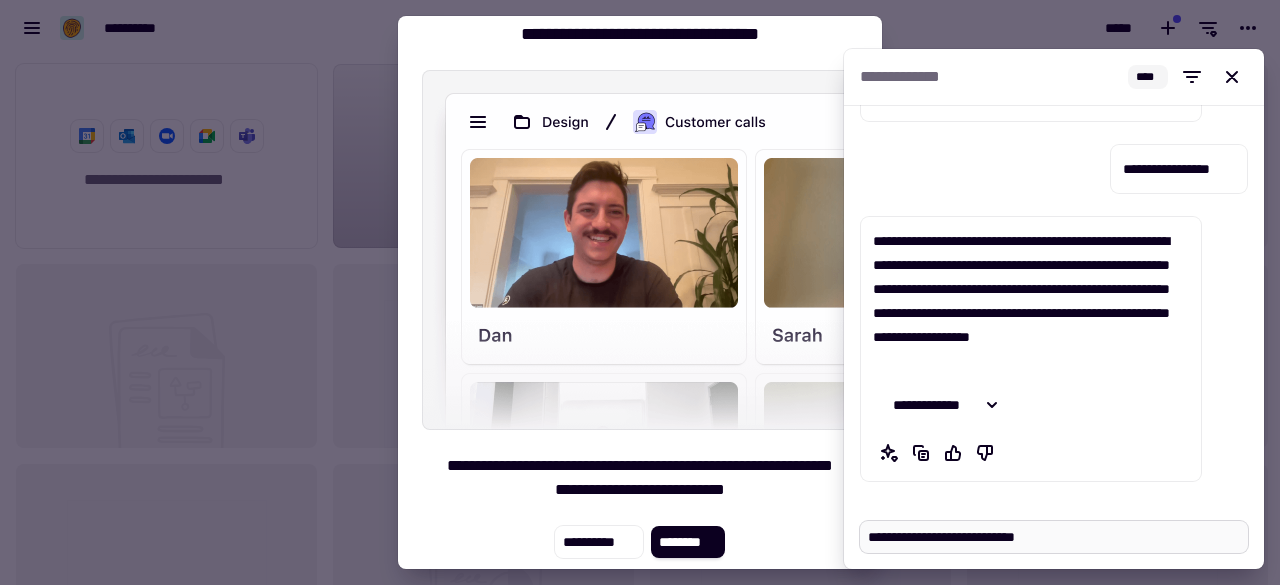 type on "*" 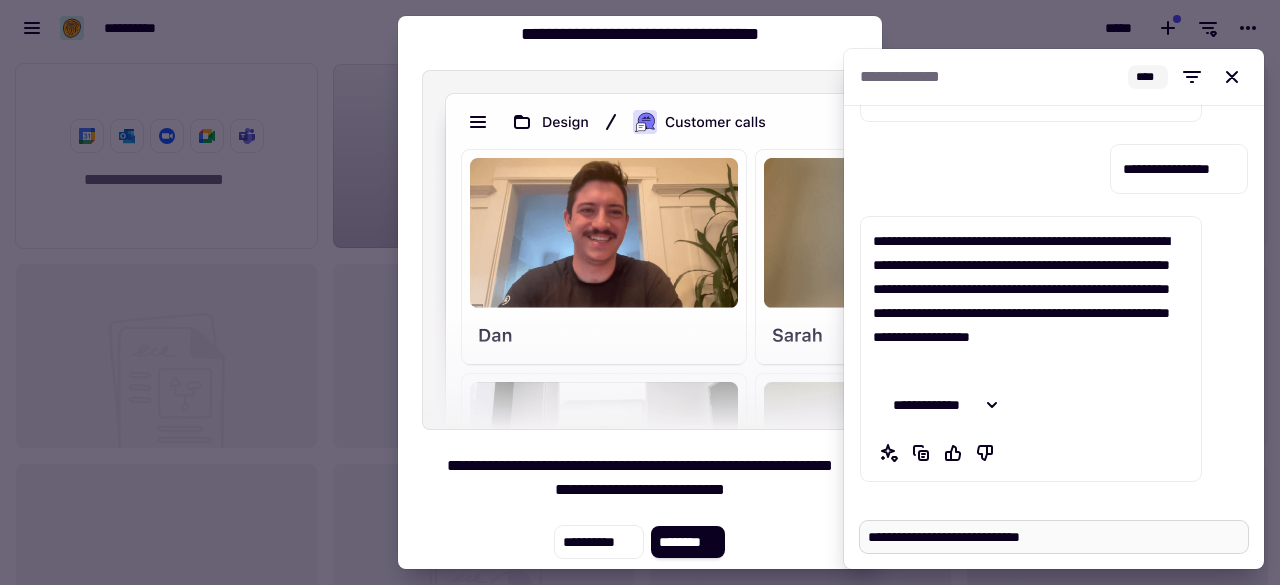 type on "*" 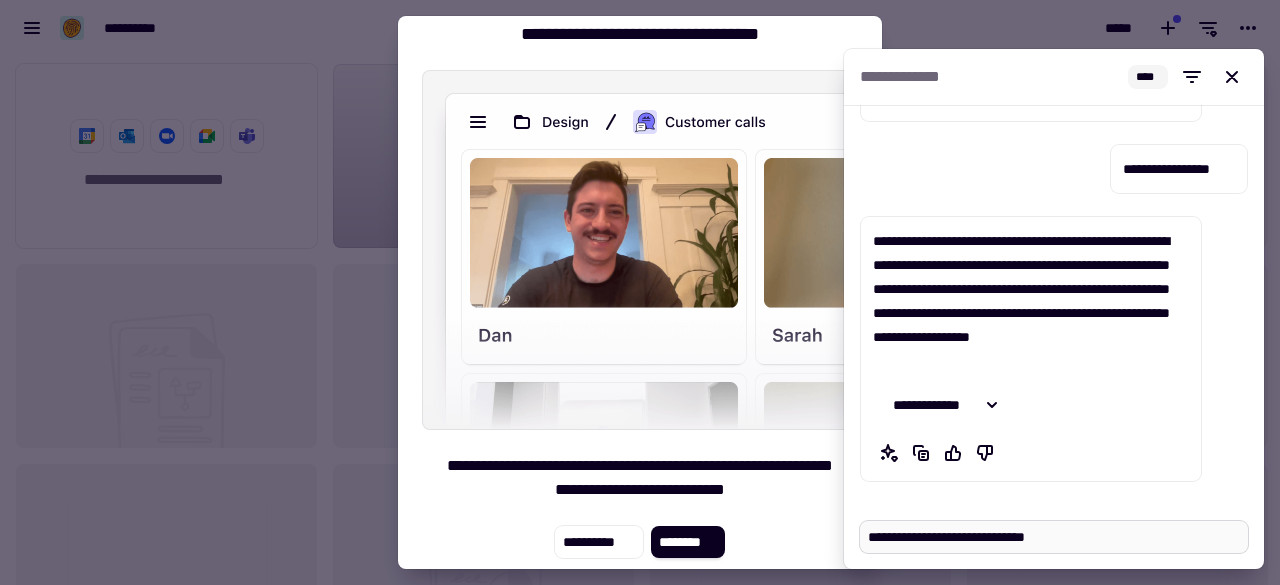type on "*" 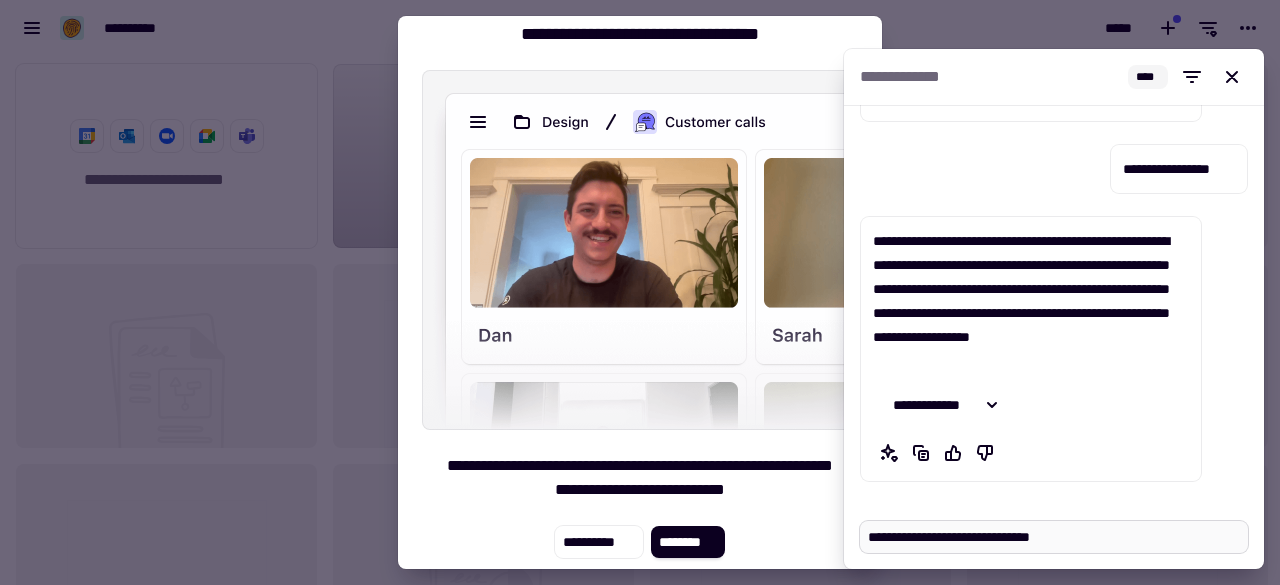 type on "*" 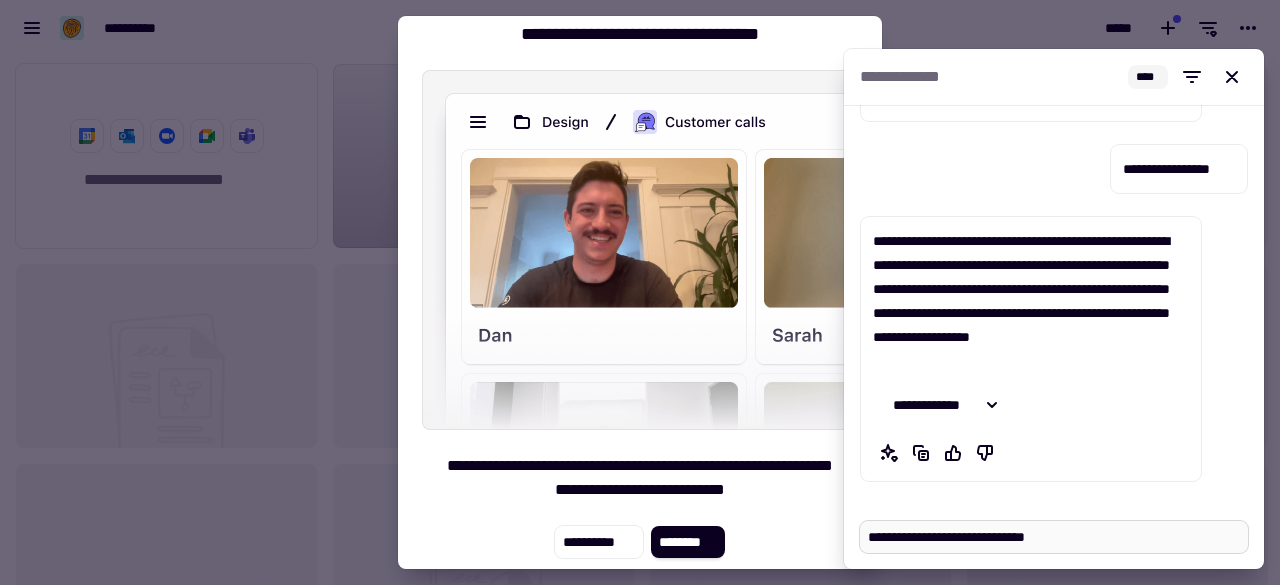 type on "*" 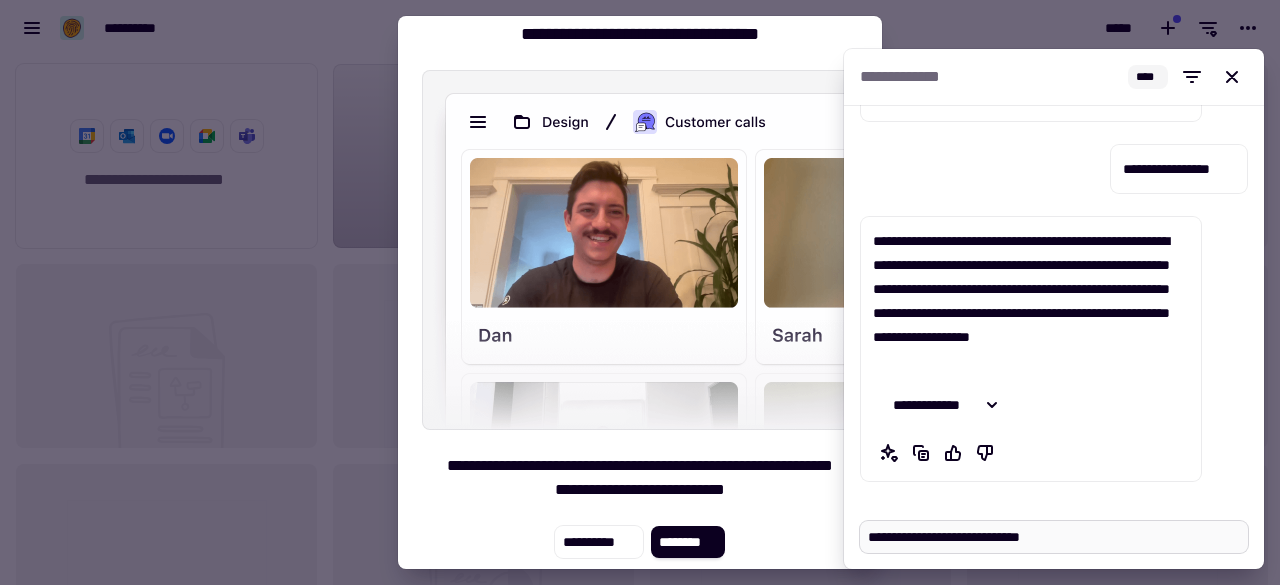type on "*" 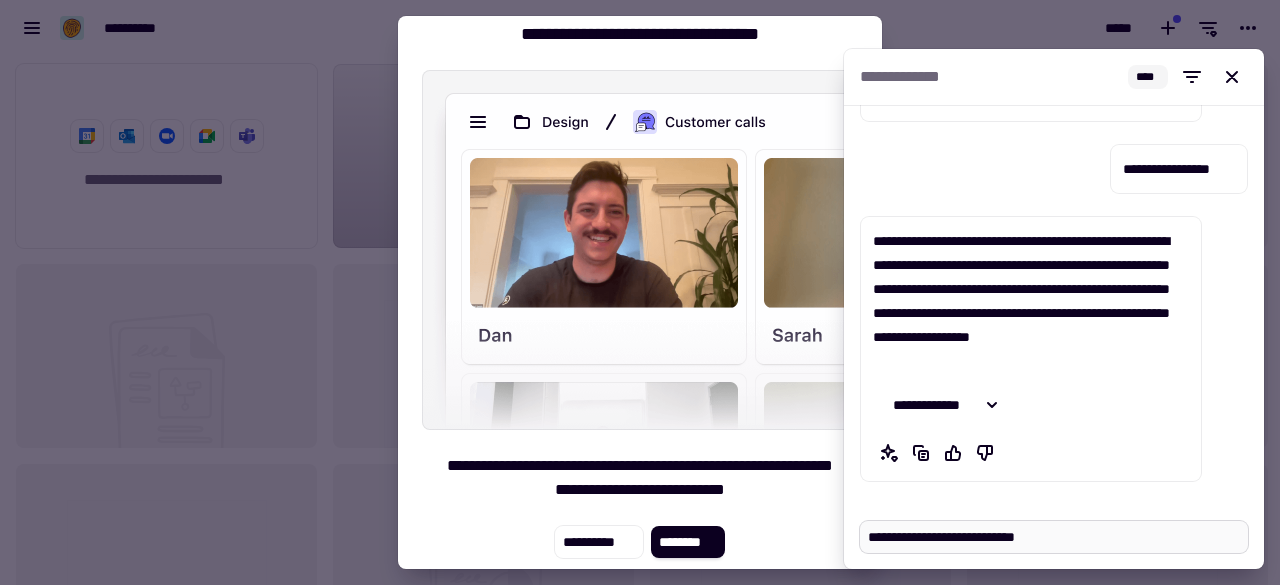 type on "*" 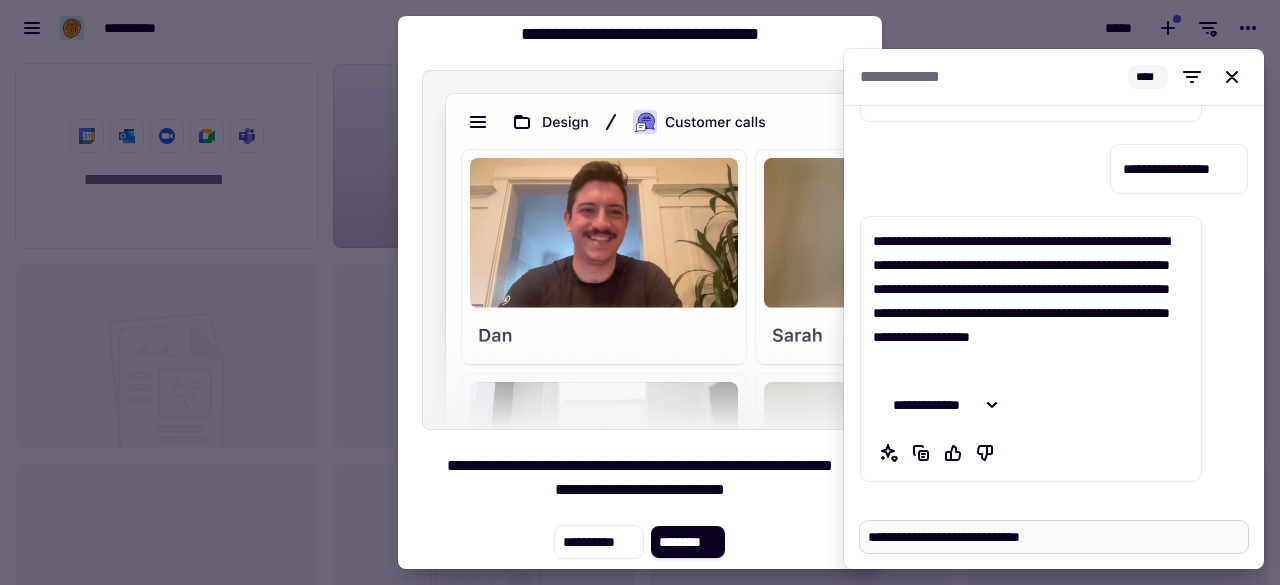 type on "*" 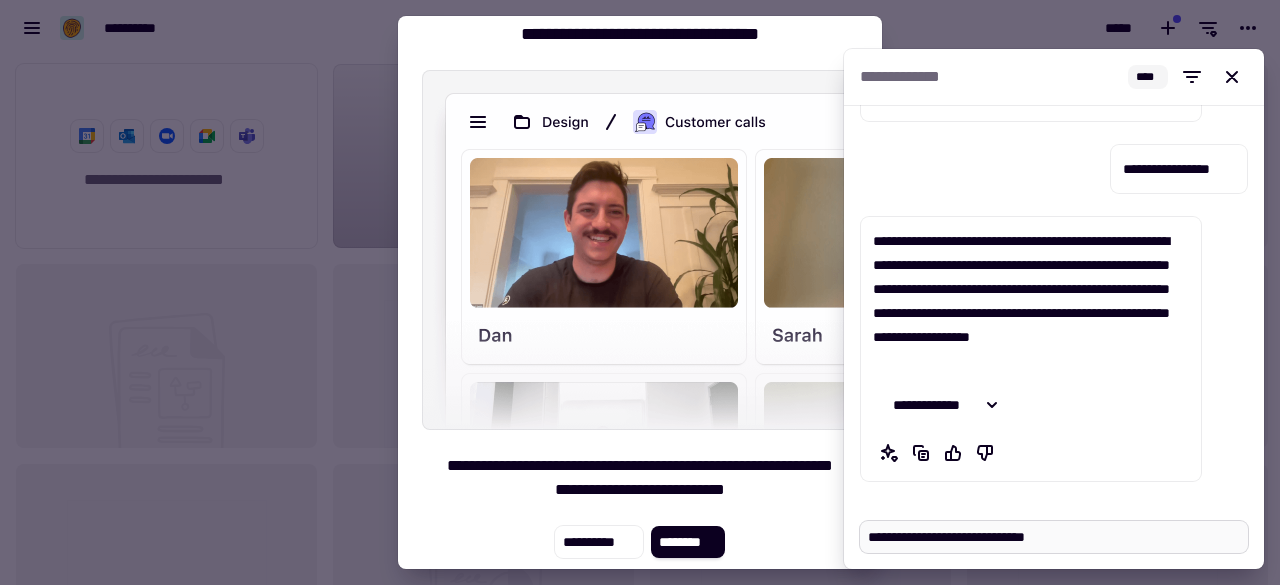 type on "*" 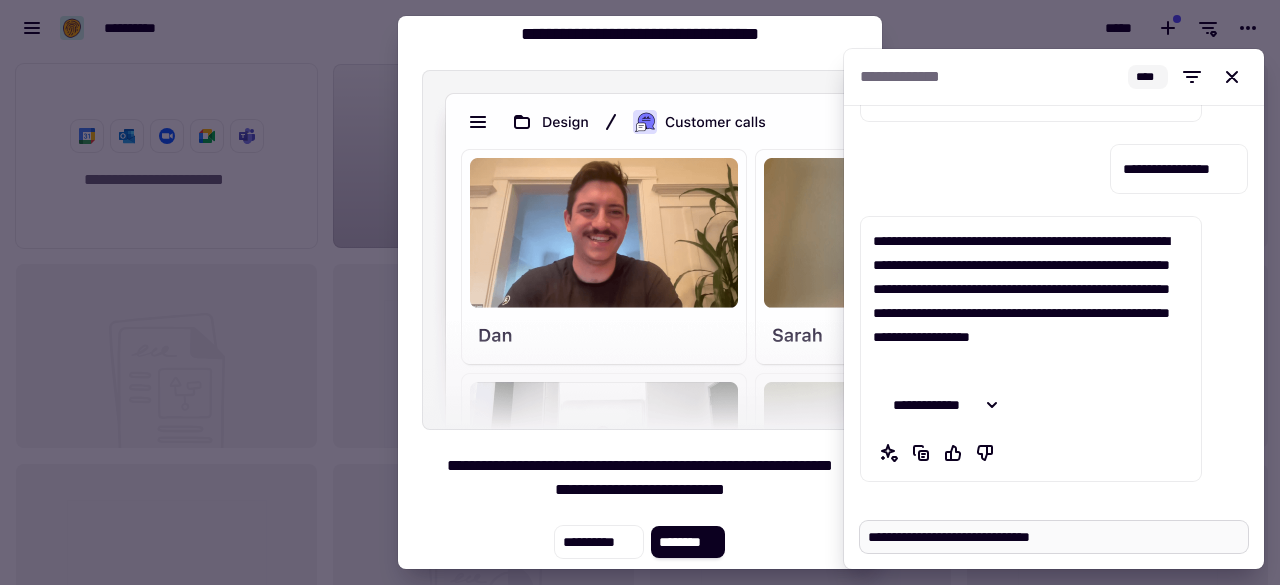 type on "*" 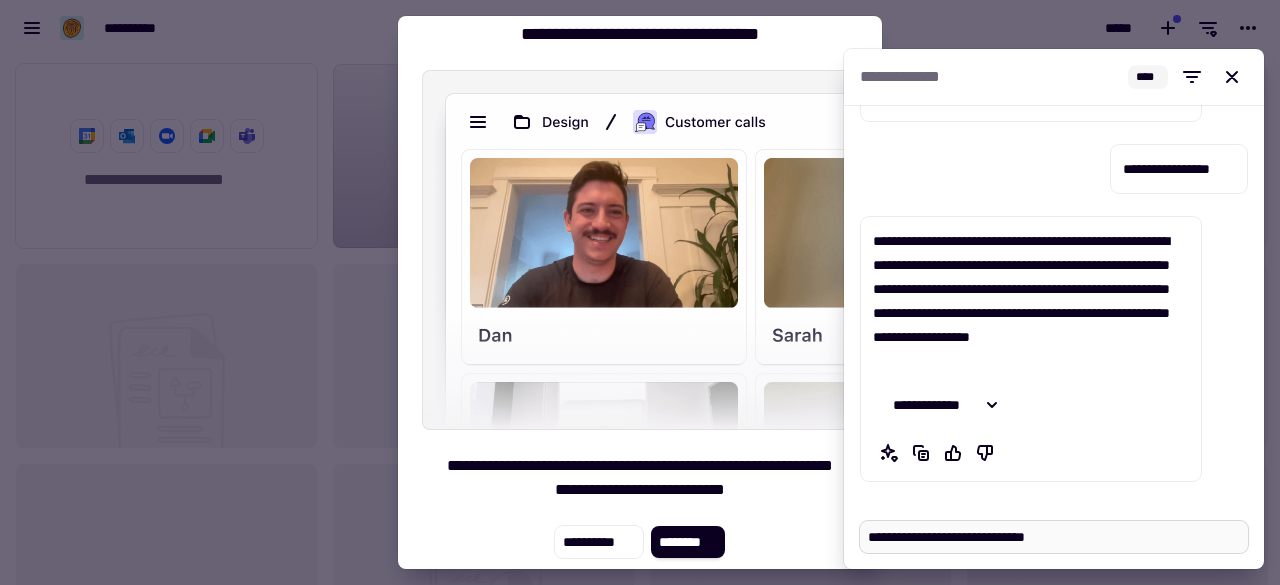 type on "*" 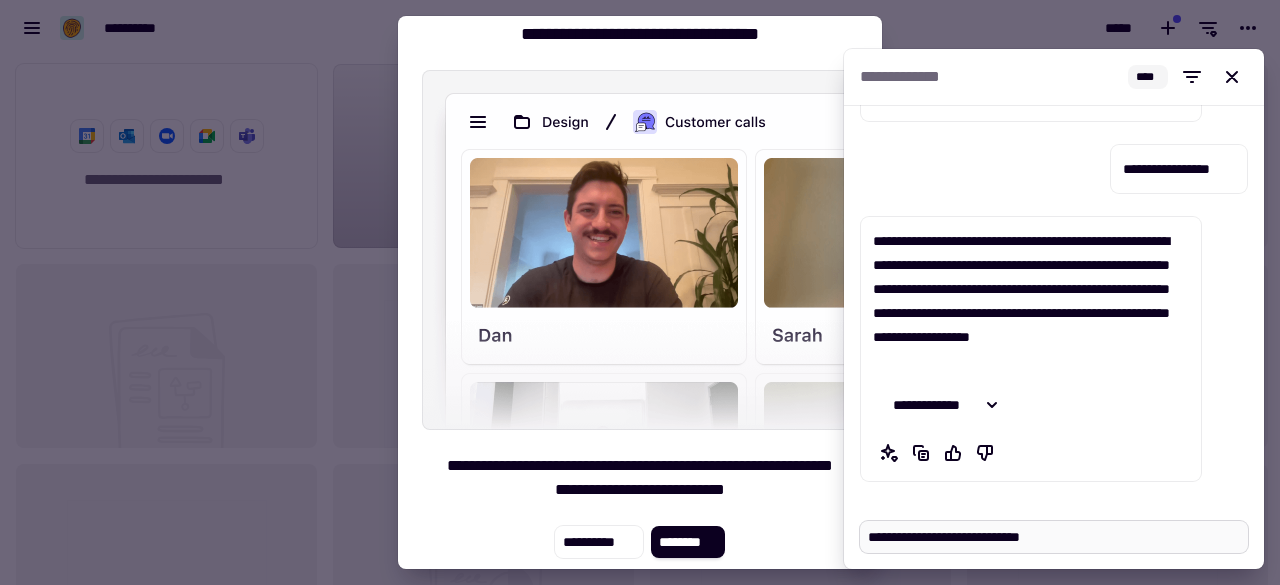 type on "*" 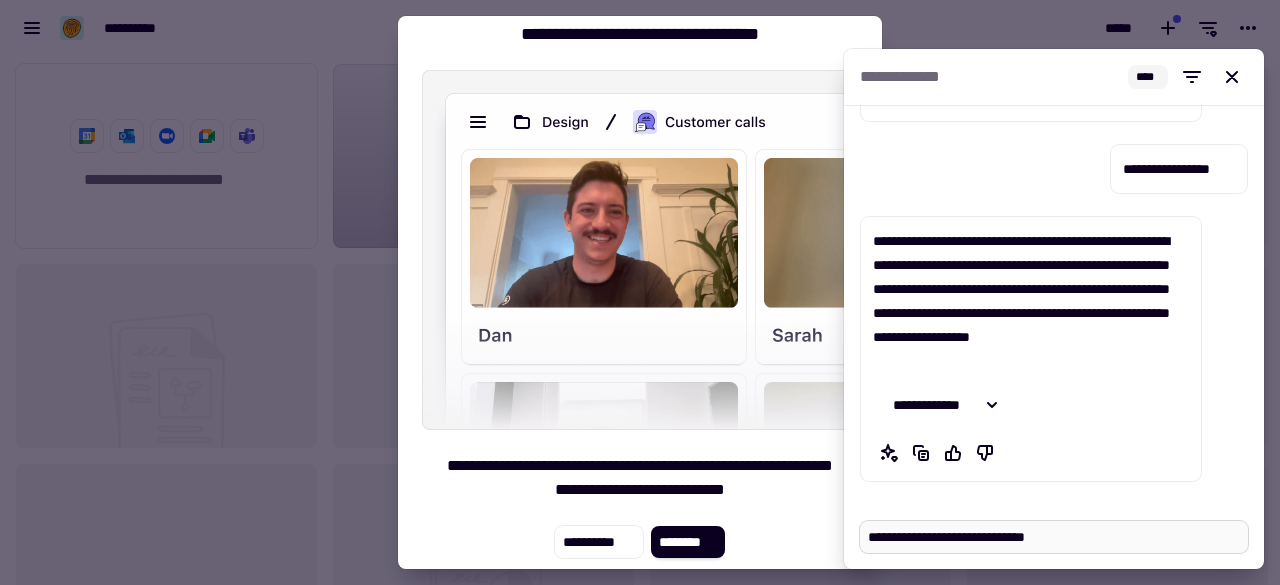 type on "*" 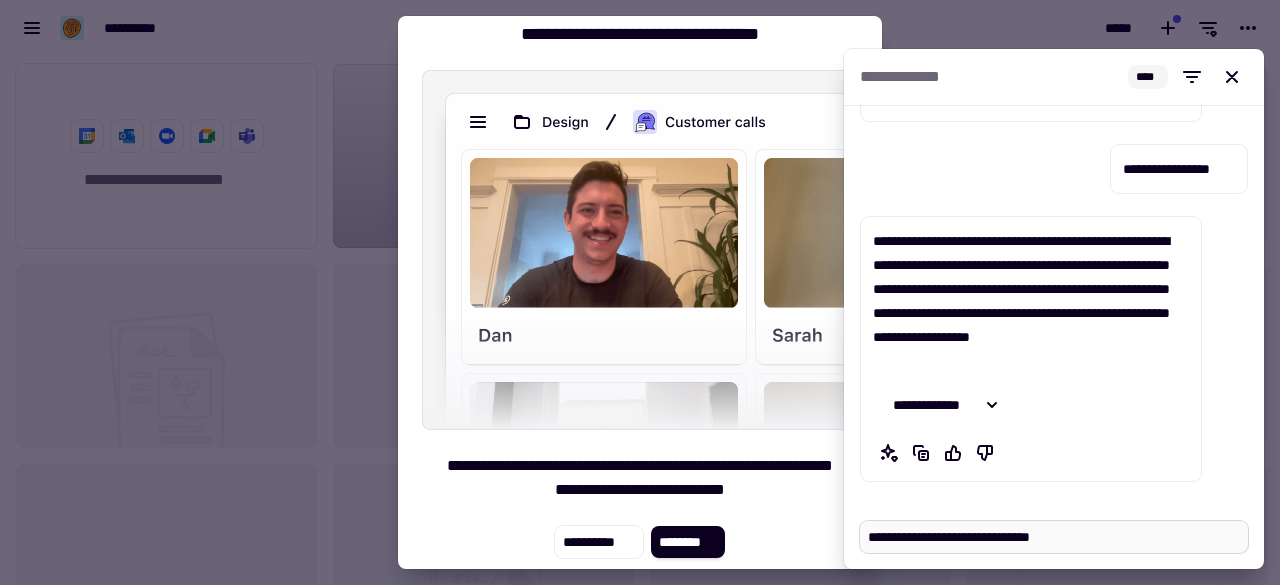 type on "*" 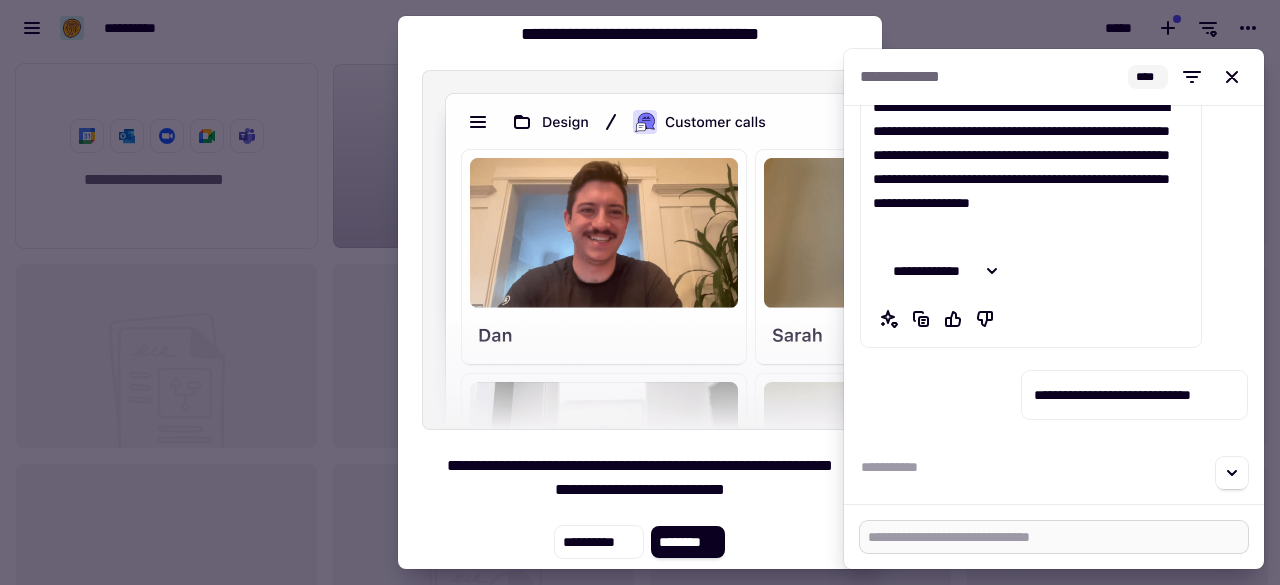 scroll, scrollTop: 360, scrollLeft: 0, axis: vertical 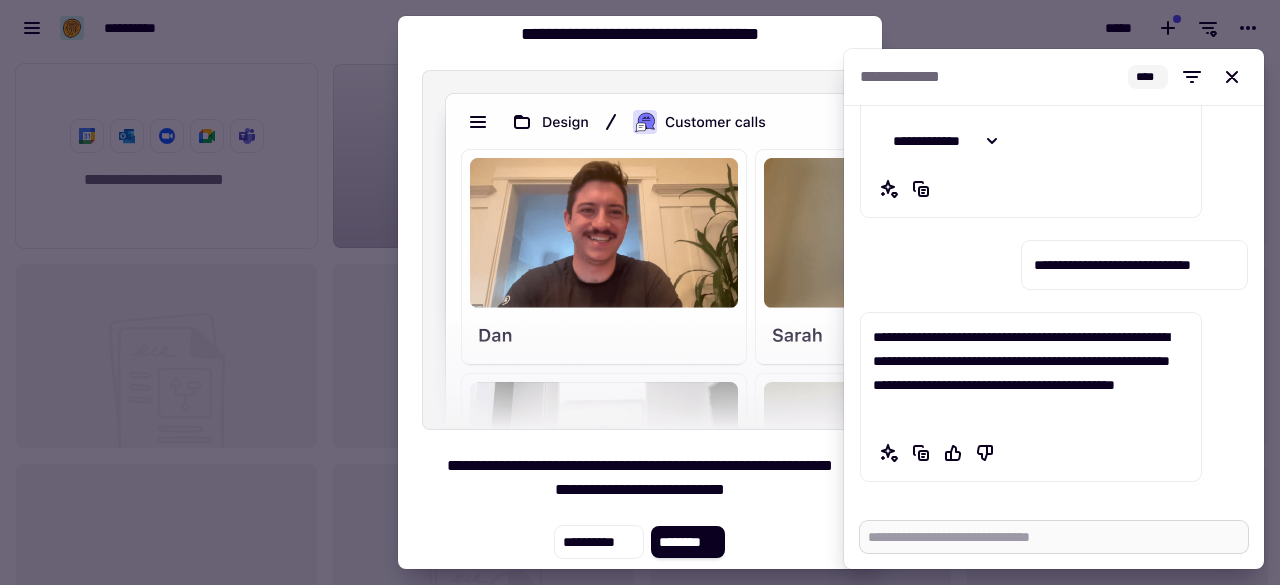 type on "*" 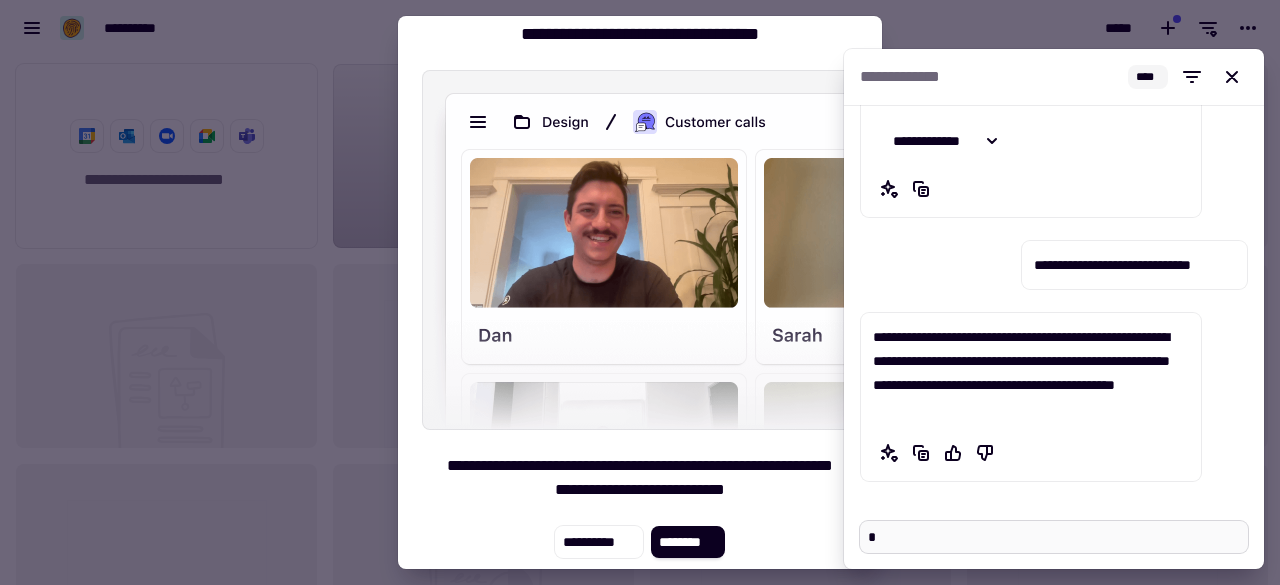 type on "*" 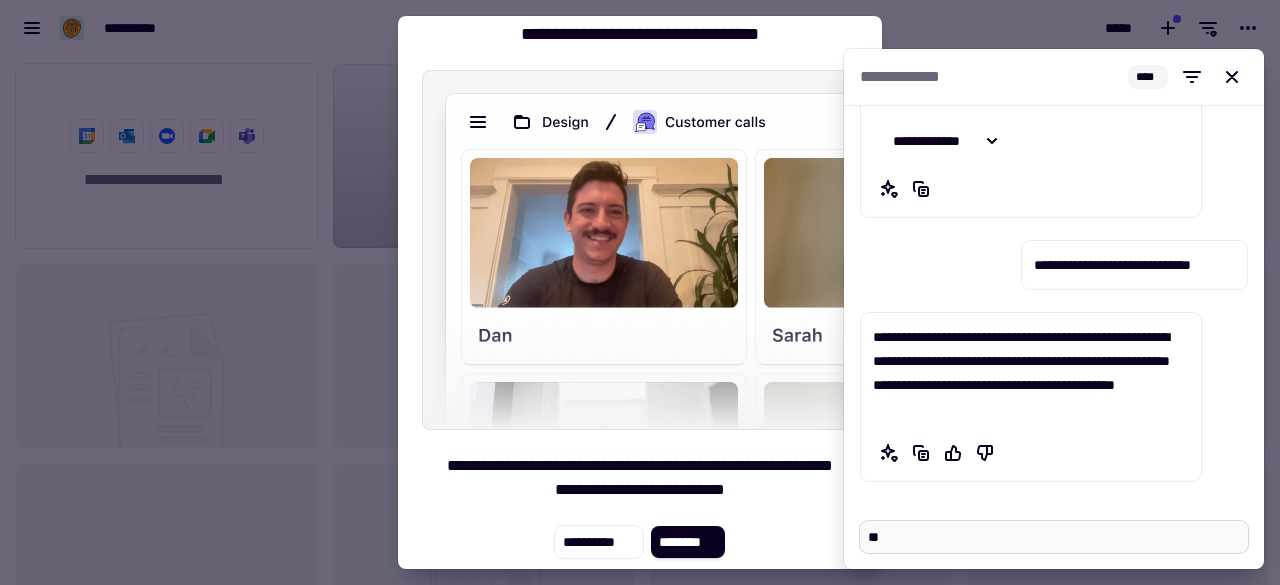 type 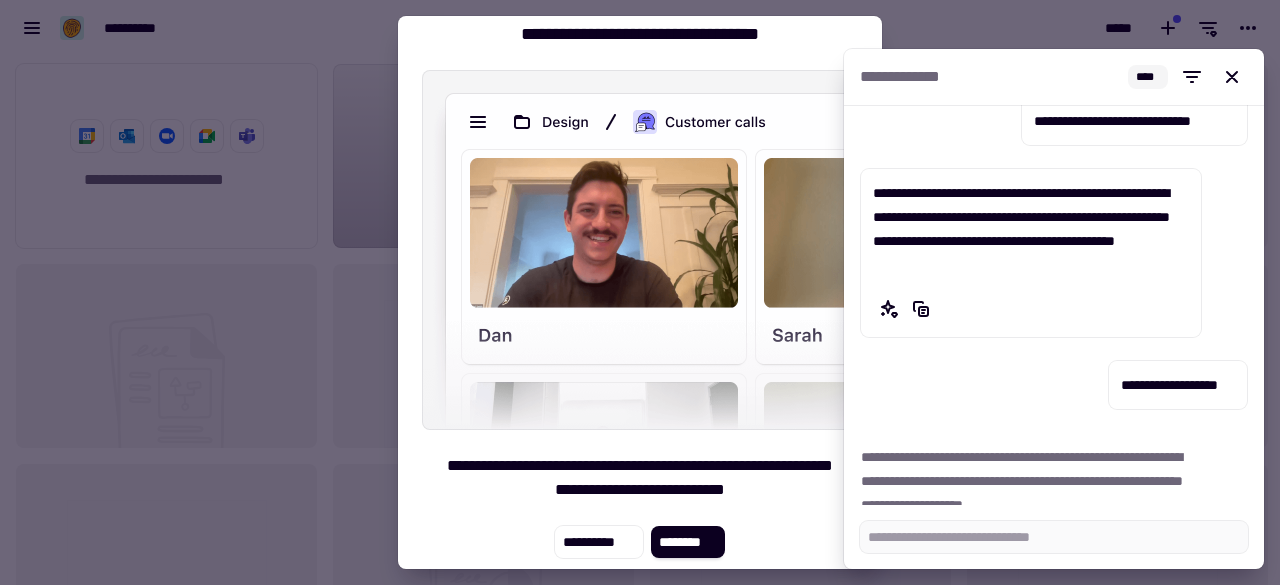 scroll, scrollTop: 696, scrollLeft: 0, axis: vertical 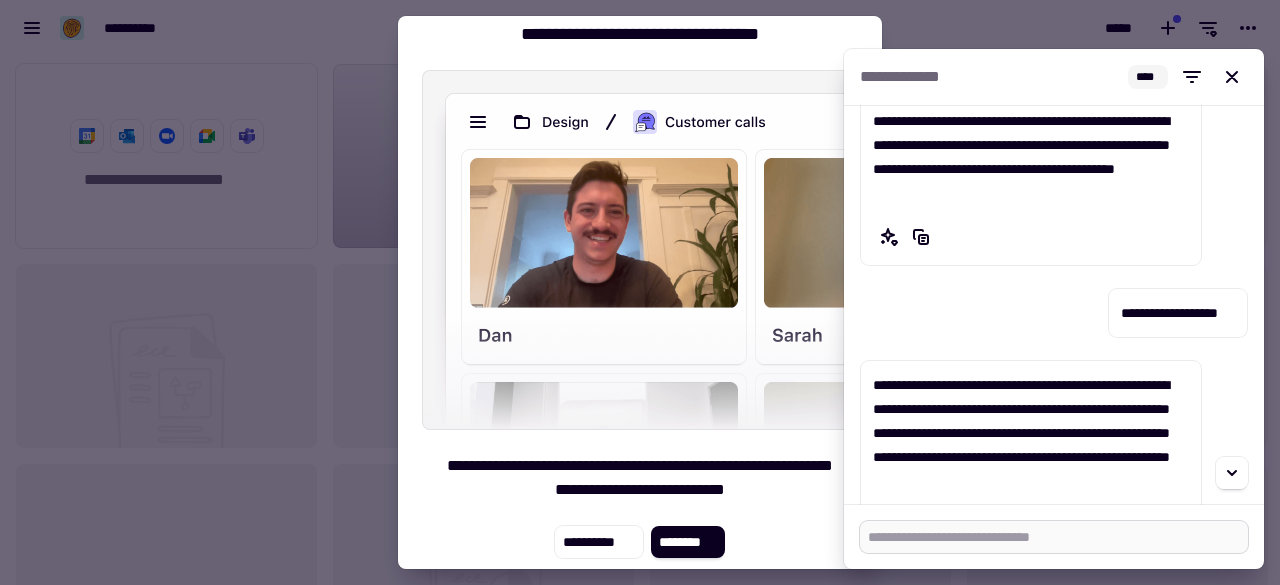 click at bounding box center (1054, 537) 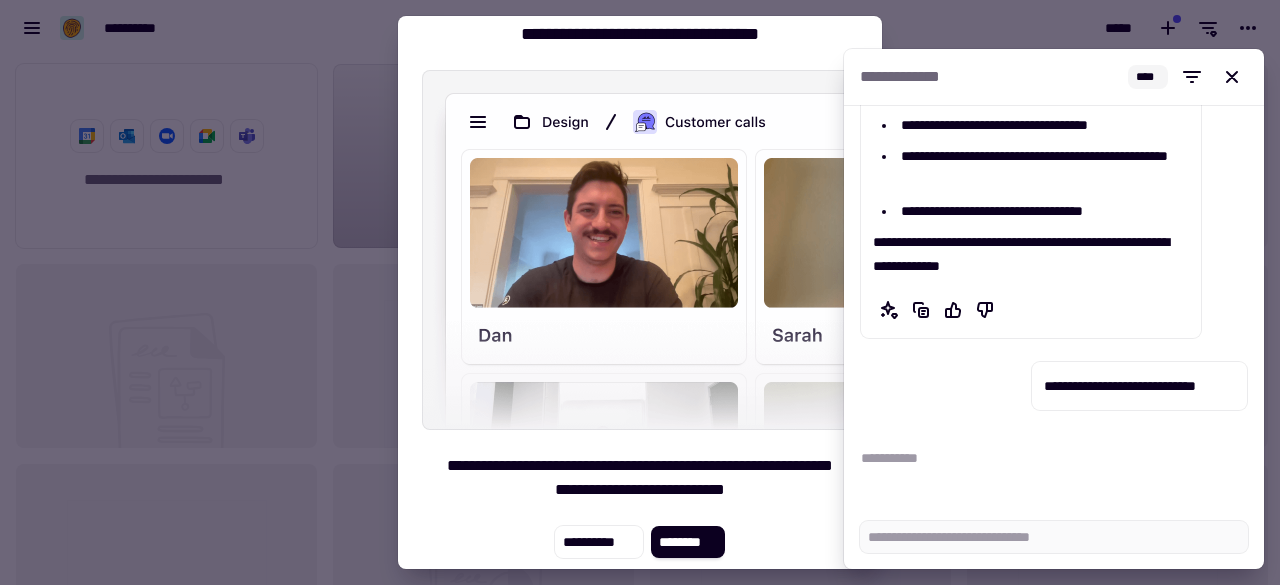 scroll, scrollTop: 1379, scrollLeft: 0, axis: vertical 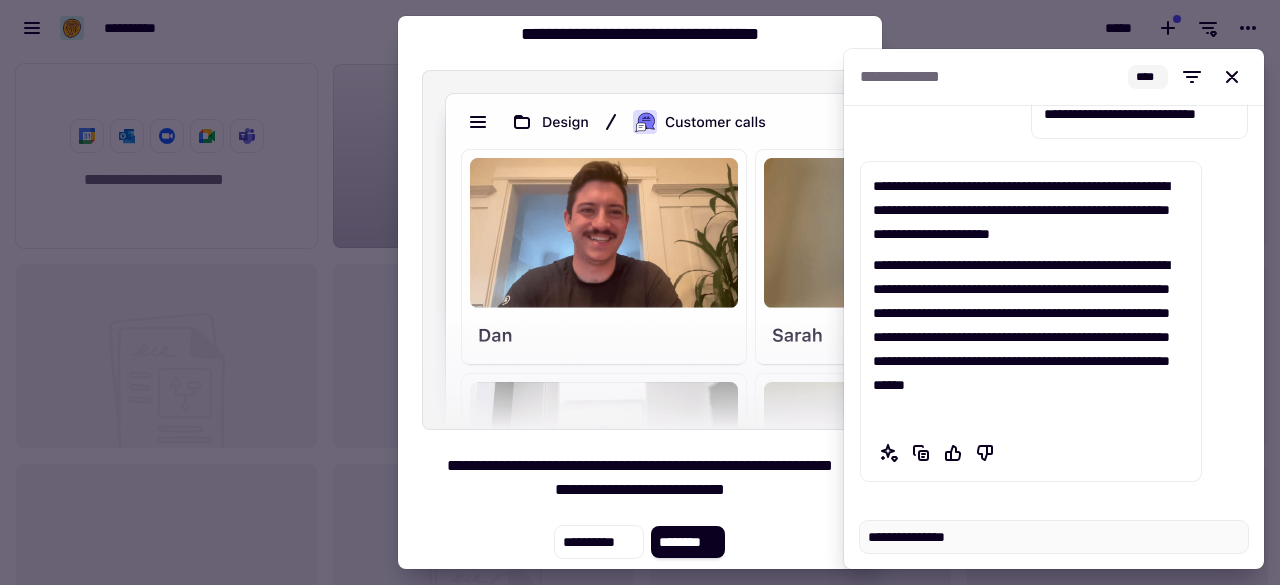 drag, startPoint x: 864, startPoint y: 538, endPoint x: 1051, endPoint y: 554, distance: 187.68324 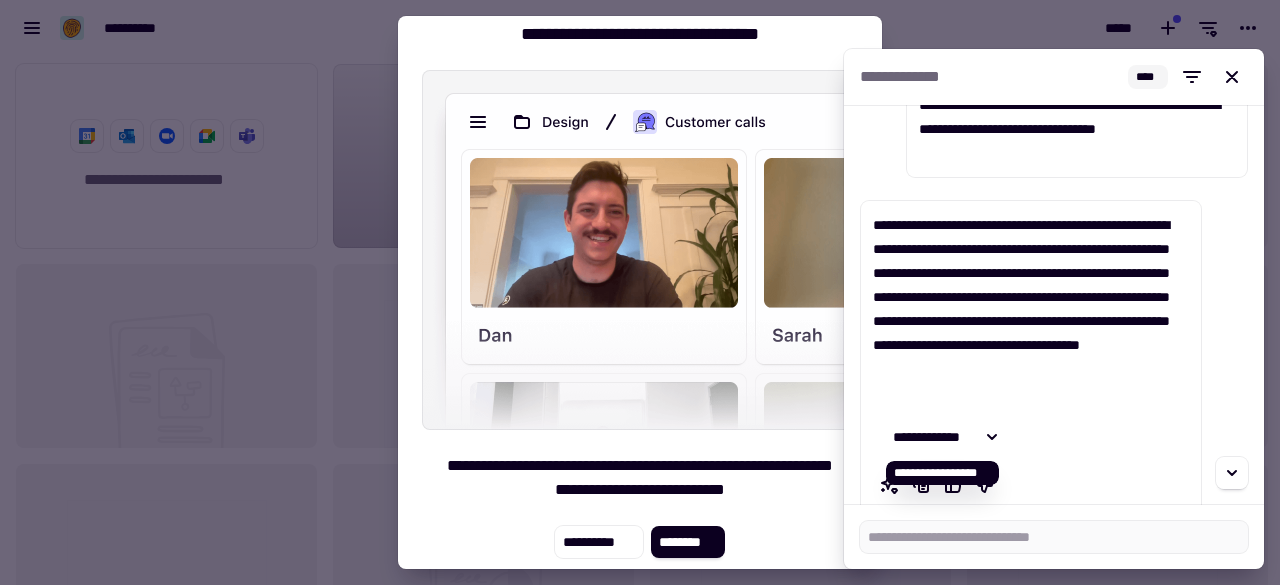 scroll, scrollTop: 2106, scrollLeft: 0, axis: vertical 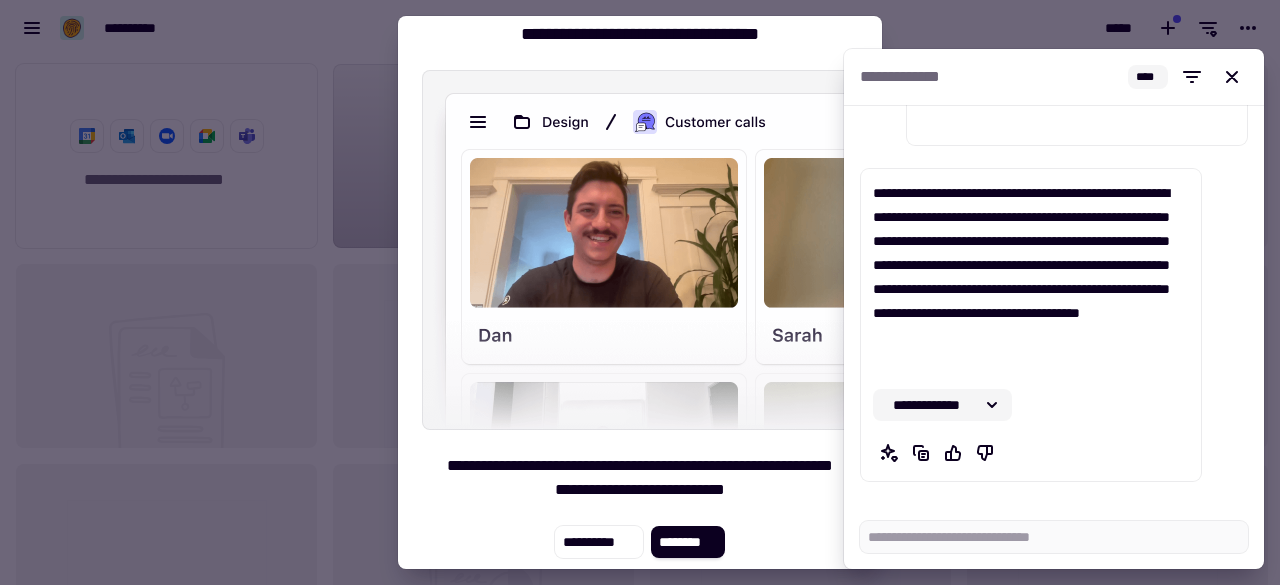 click 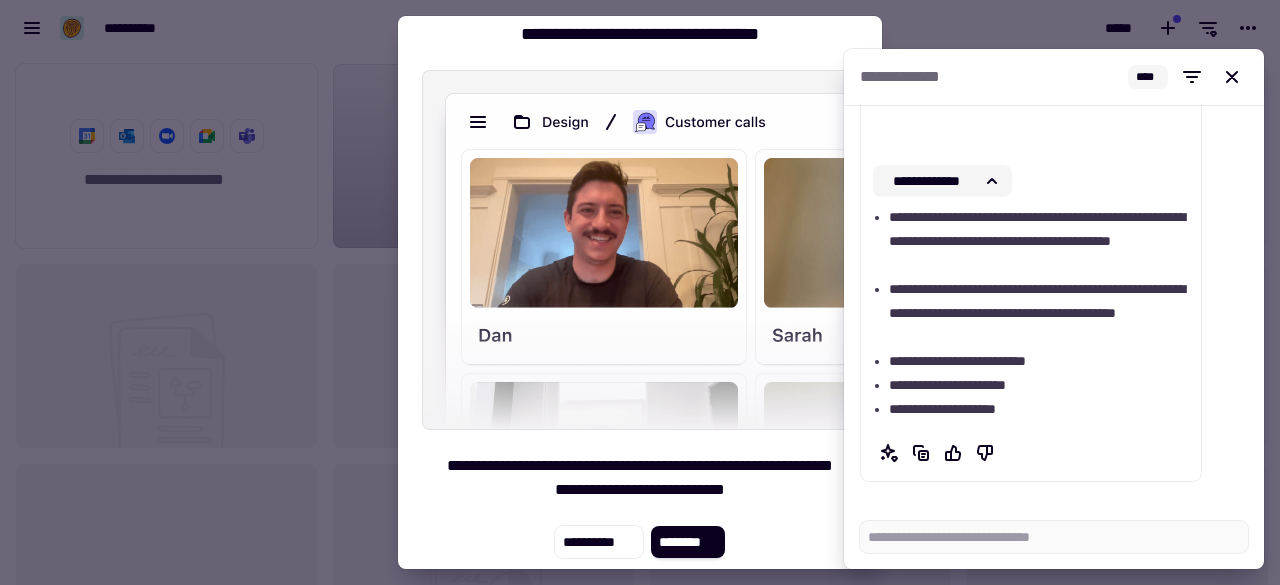 scroll, scrollTop: 2330, scrollLeft: 0, axis: vertical 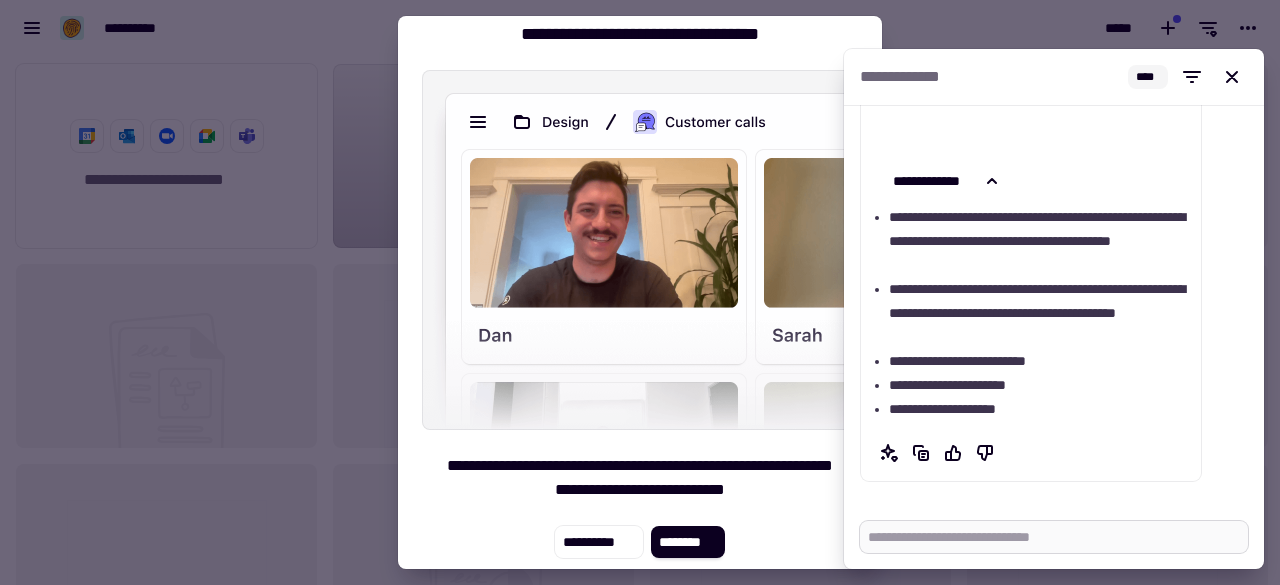 click at bounding box center (1054, 537) 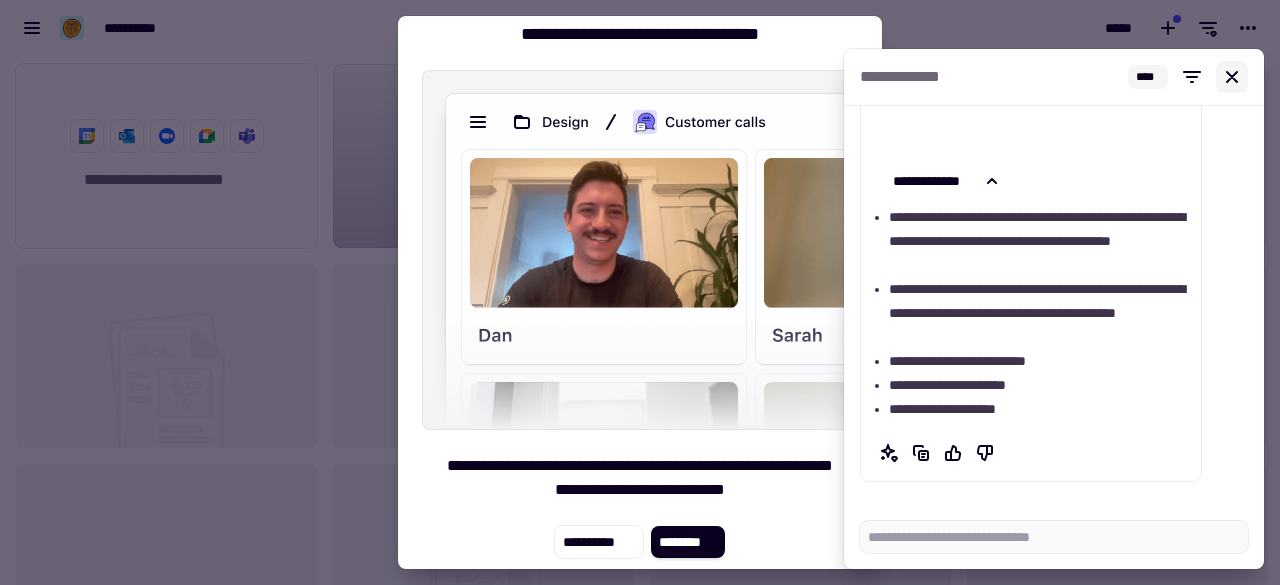 click 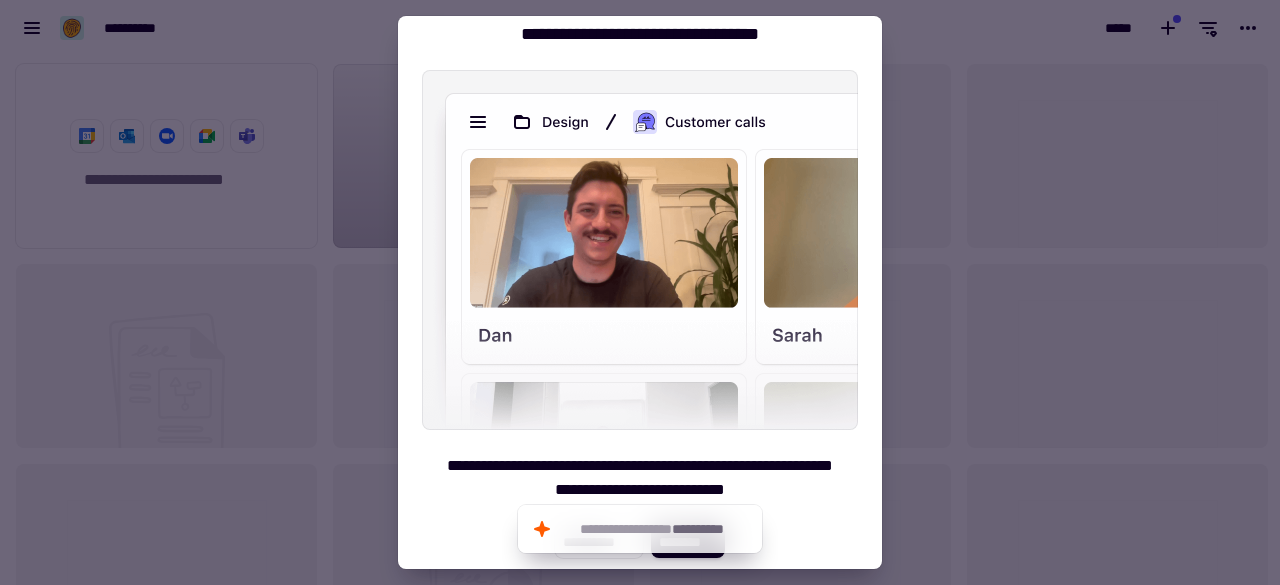click at bounding box center (640, 292) 